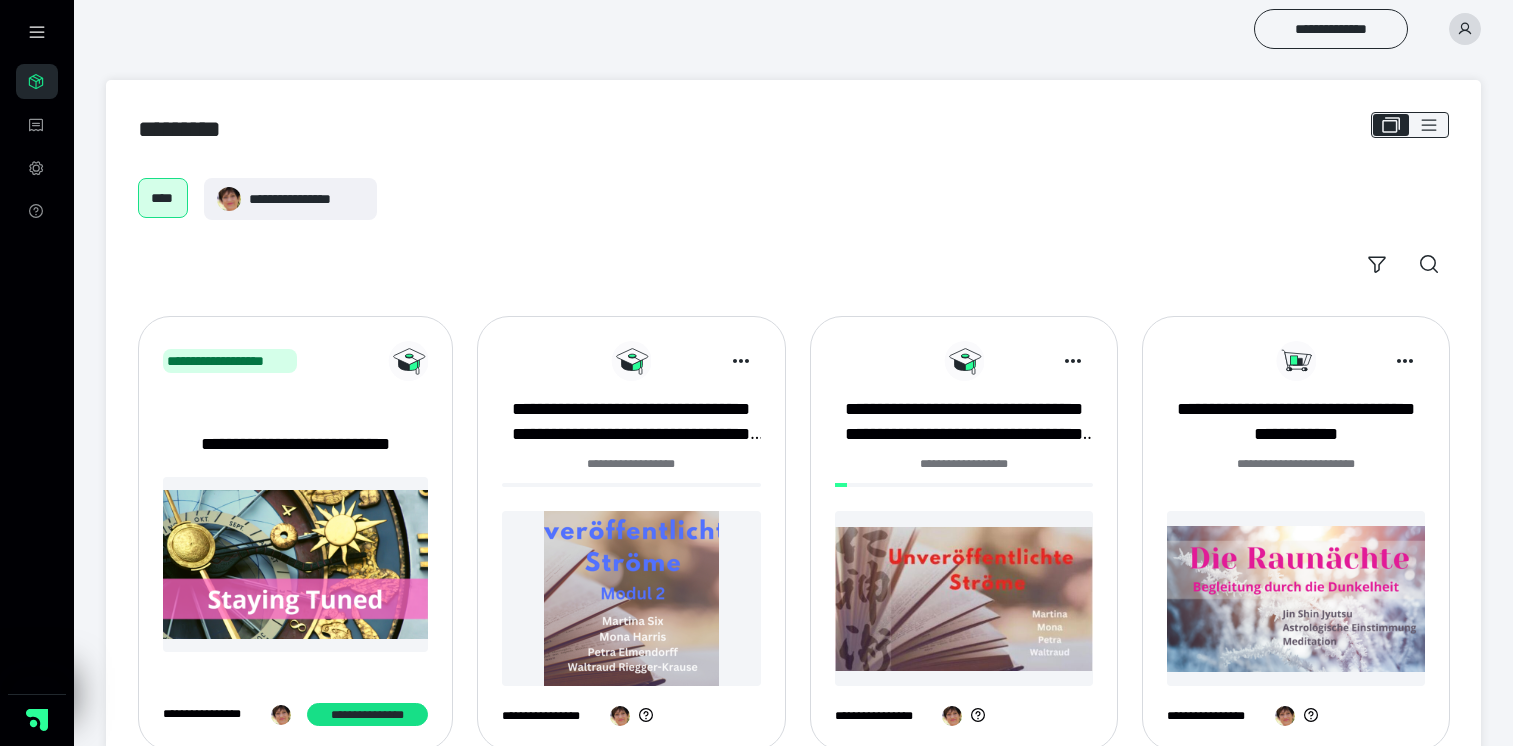 scroll, scrollTop: 0, scrollLeft: 0, axis: both 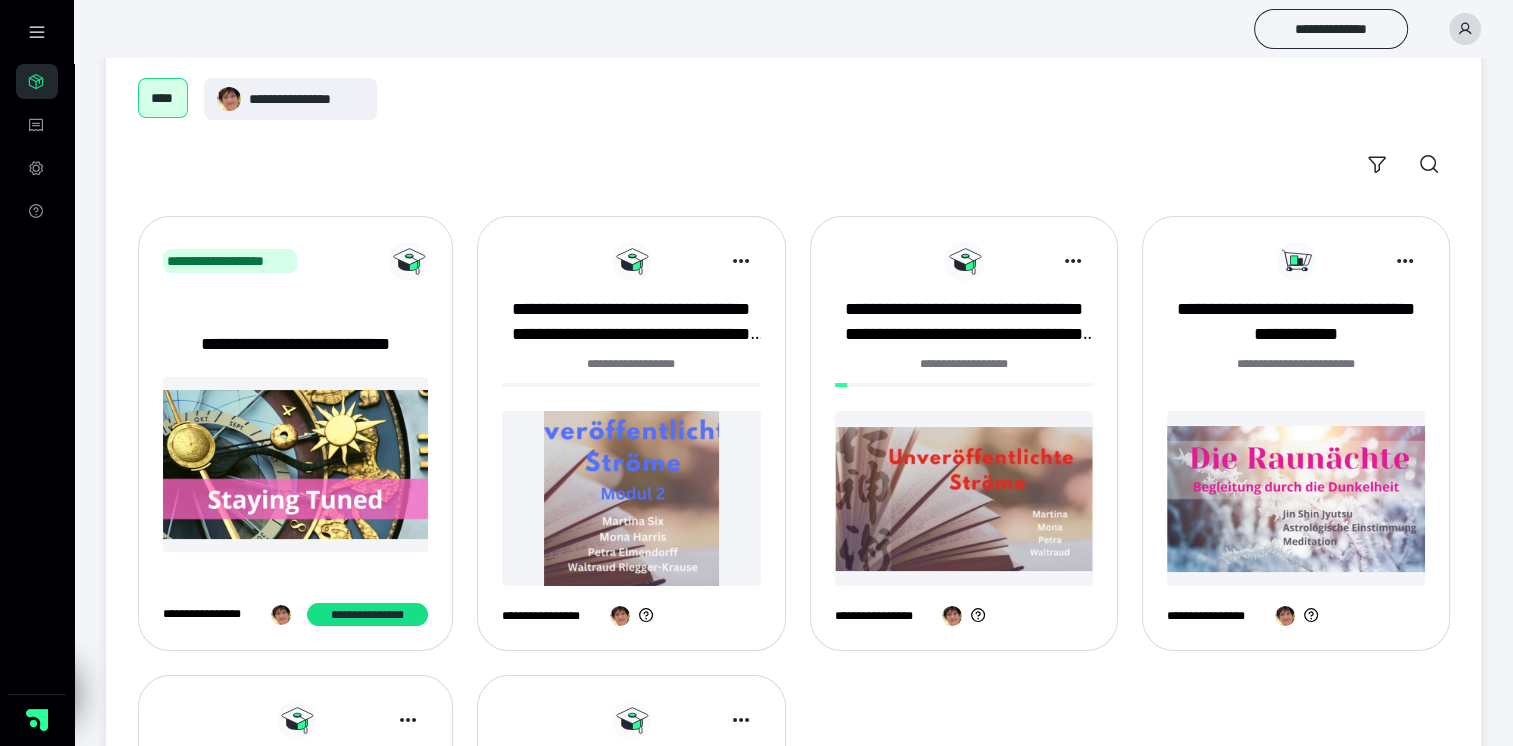 click at bounding box center [631, 498] 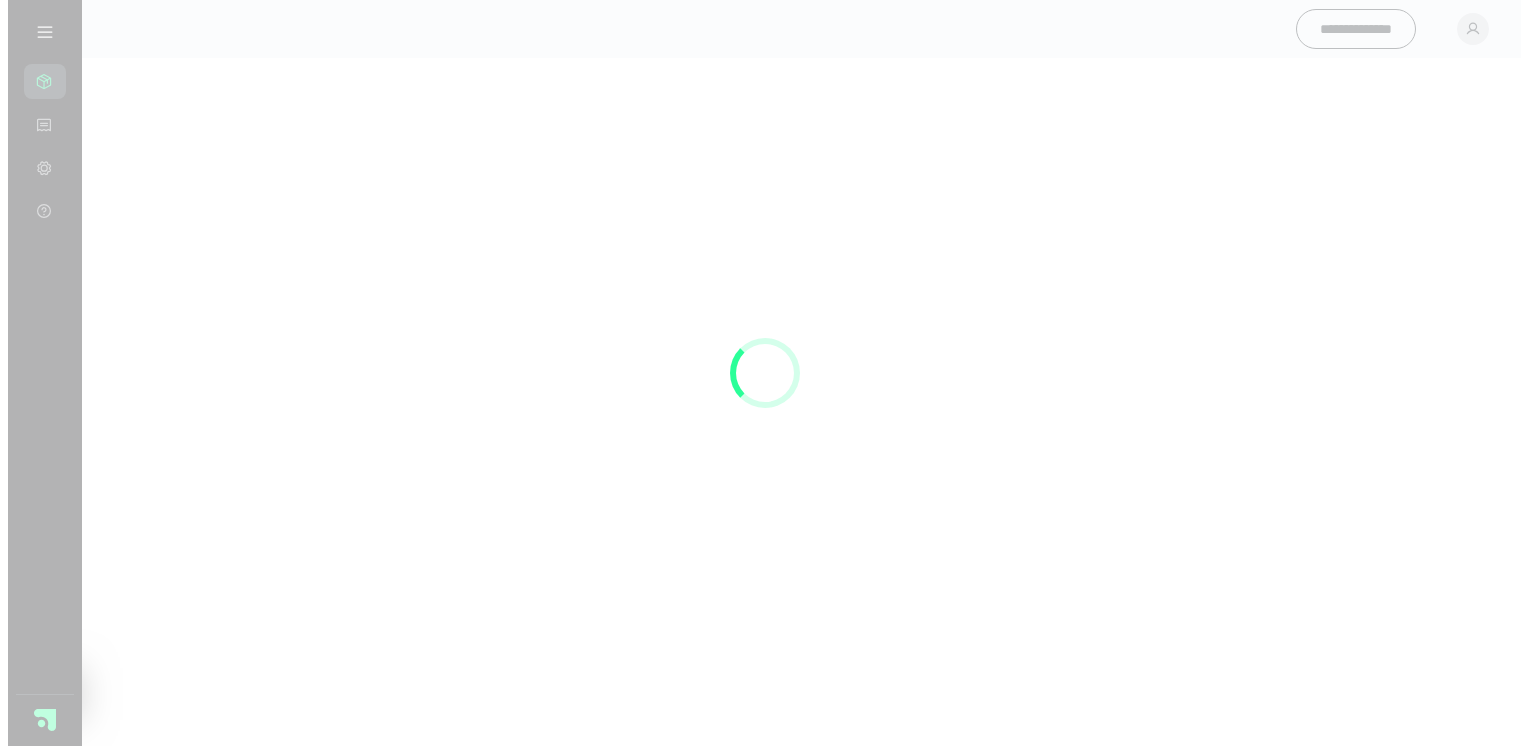 scroll, scrollTop: 0, scrollLeft: 0, axis: both 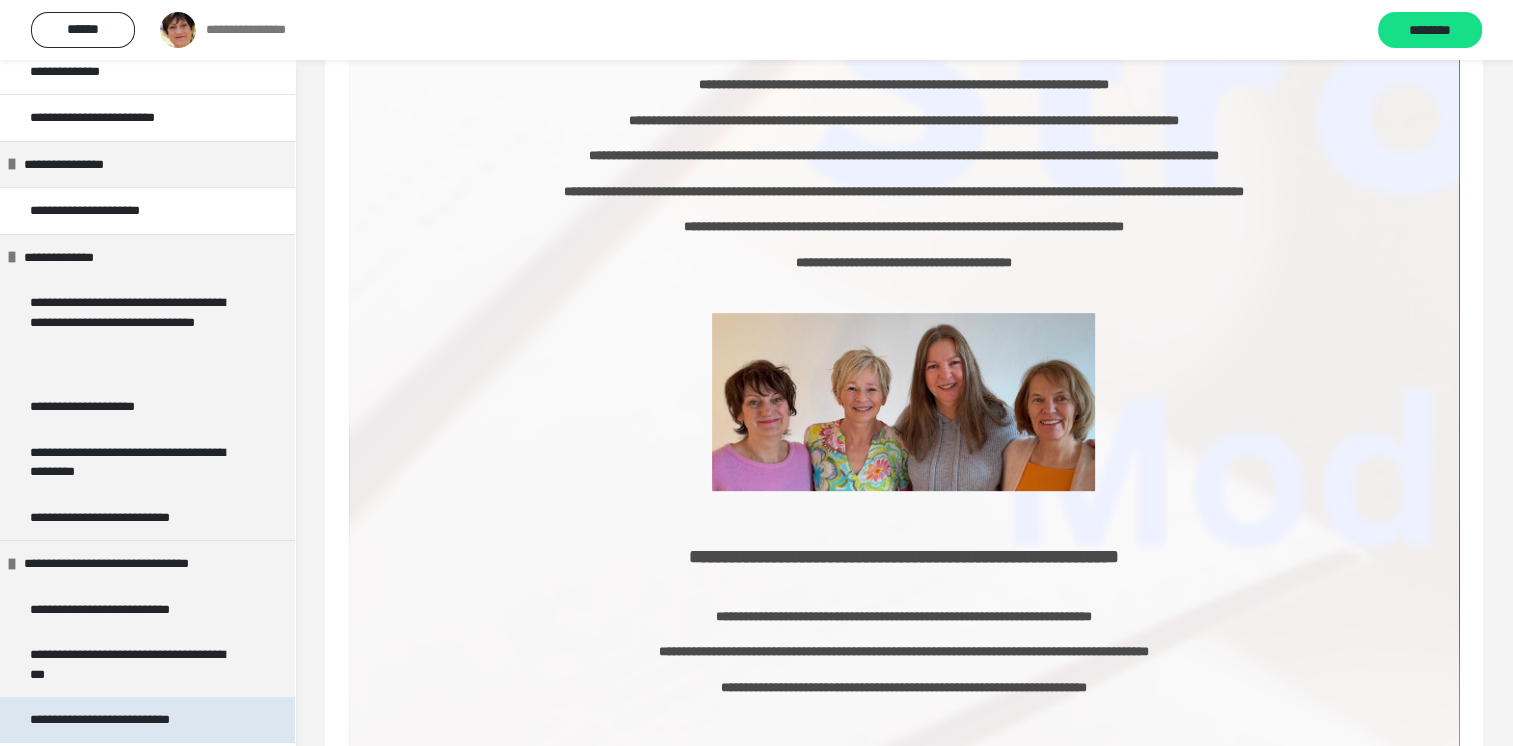 click on "**********" at bounding box center (126, 720) 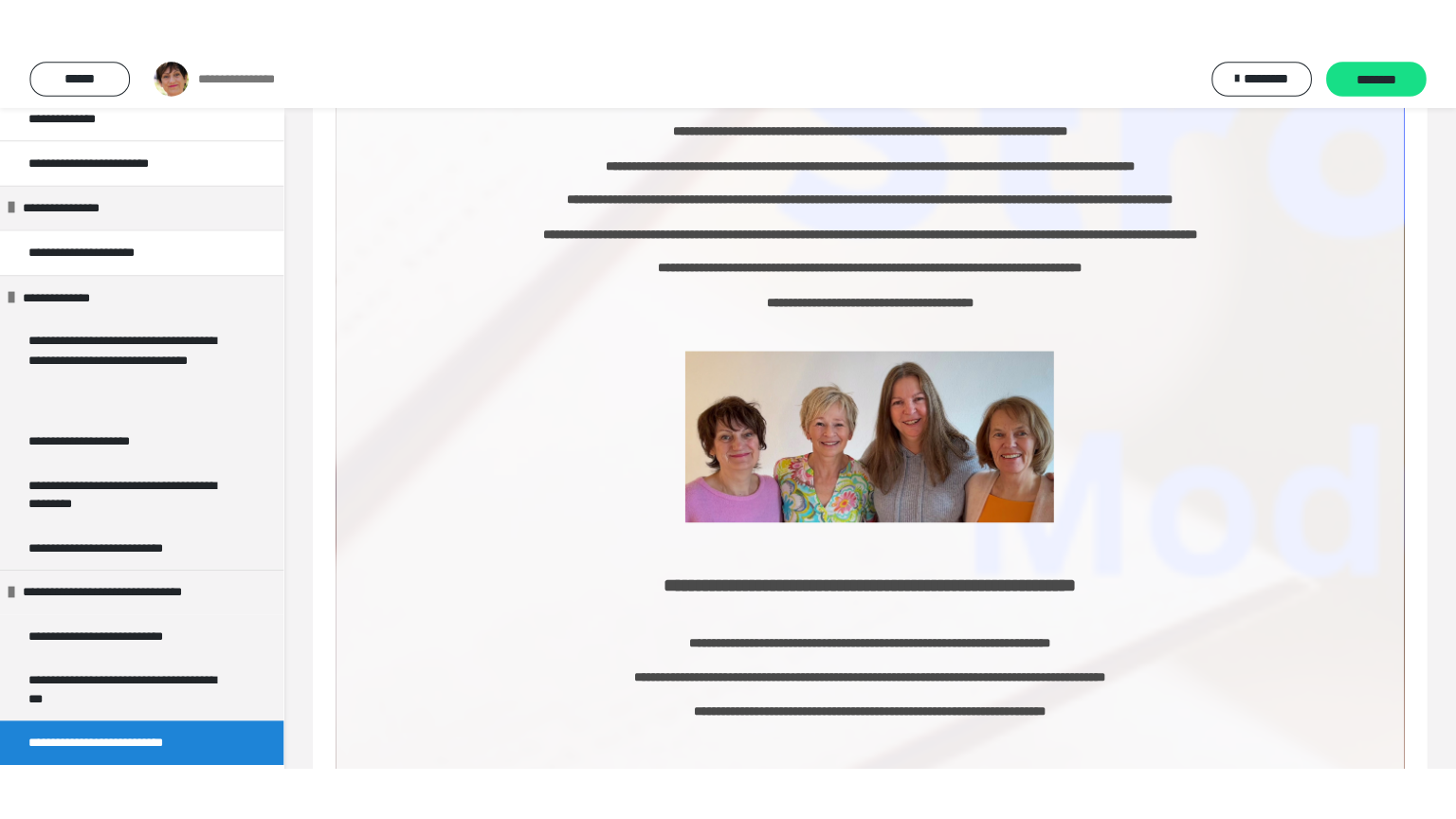 scroll, scrollTop: 57, scrollLeft: 0, axis: vertical 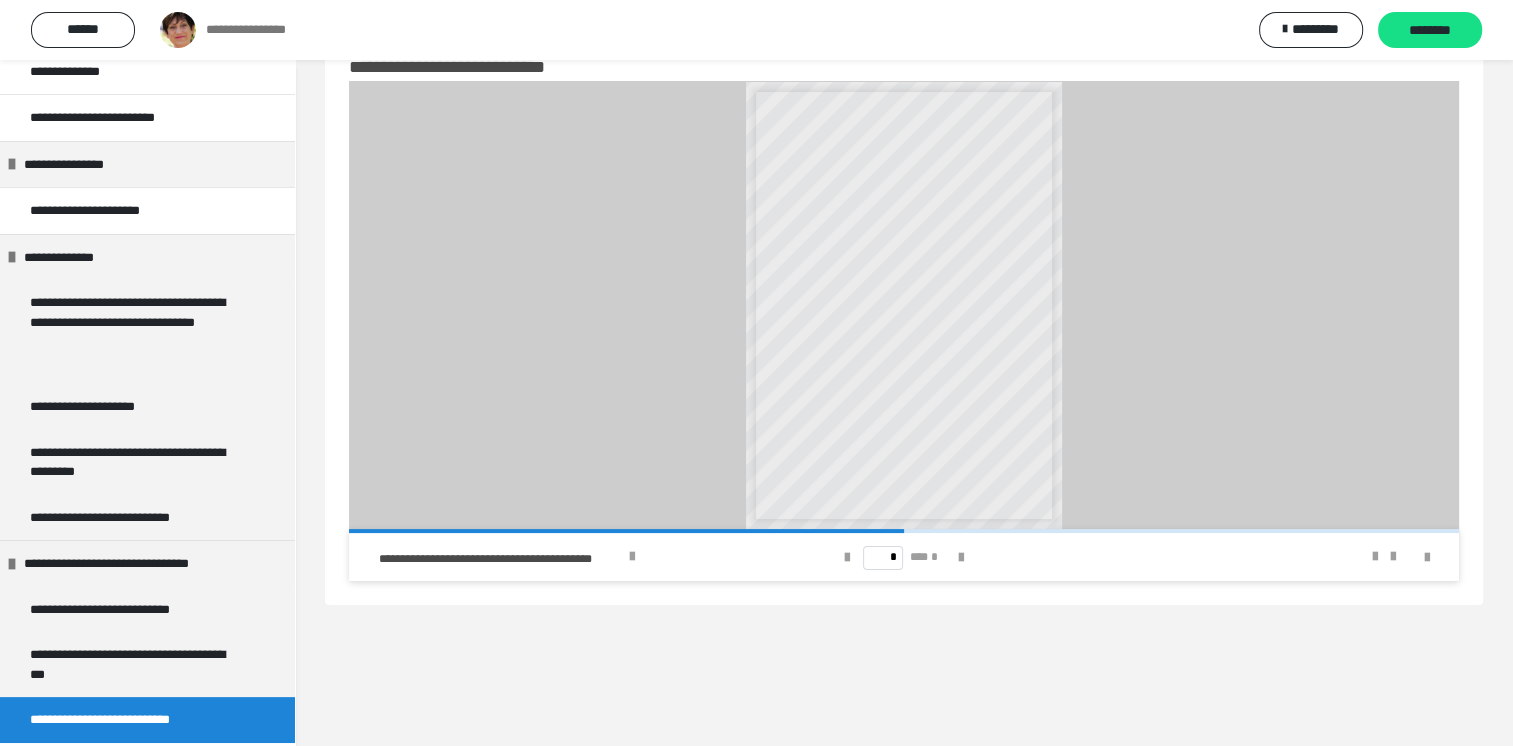 click on "**********" at bounding box center (817, 368) 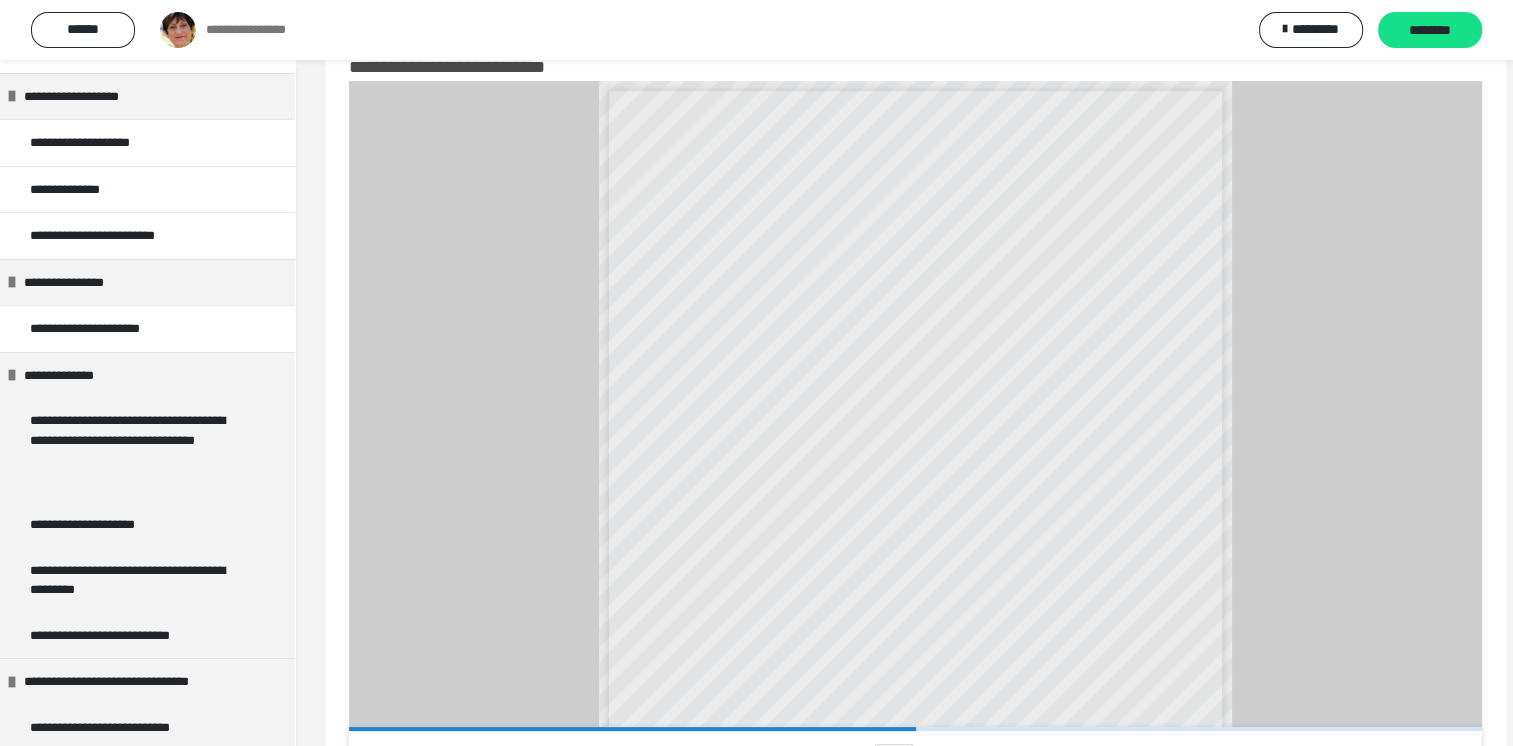 scroll, scrollTop: 300, scrollLeft: 0, axis: vertical 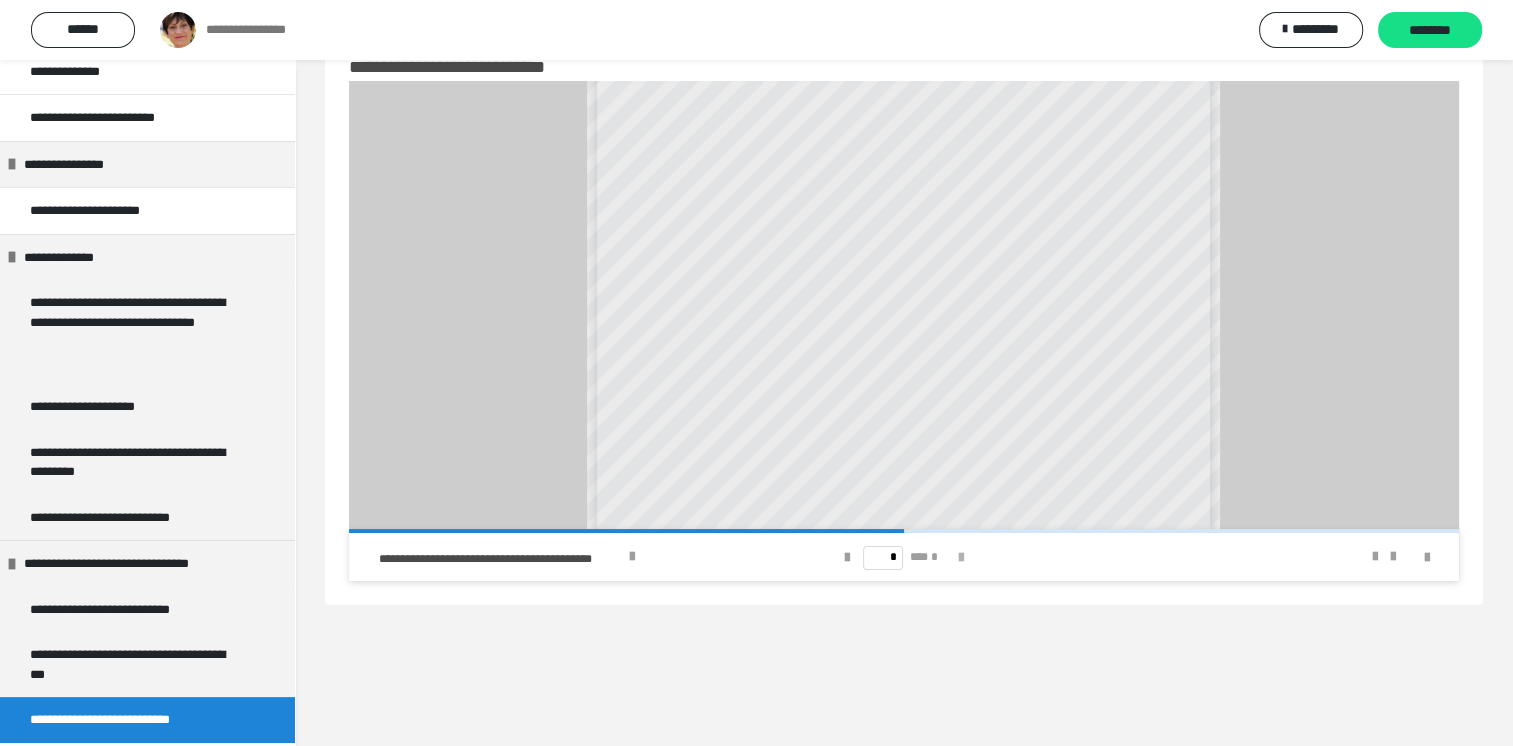 click at bounding box center [961, 558] 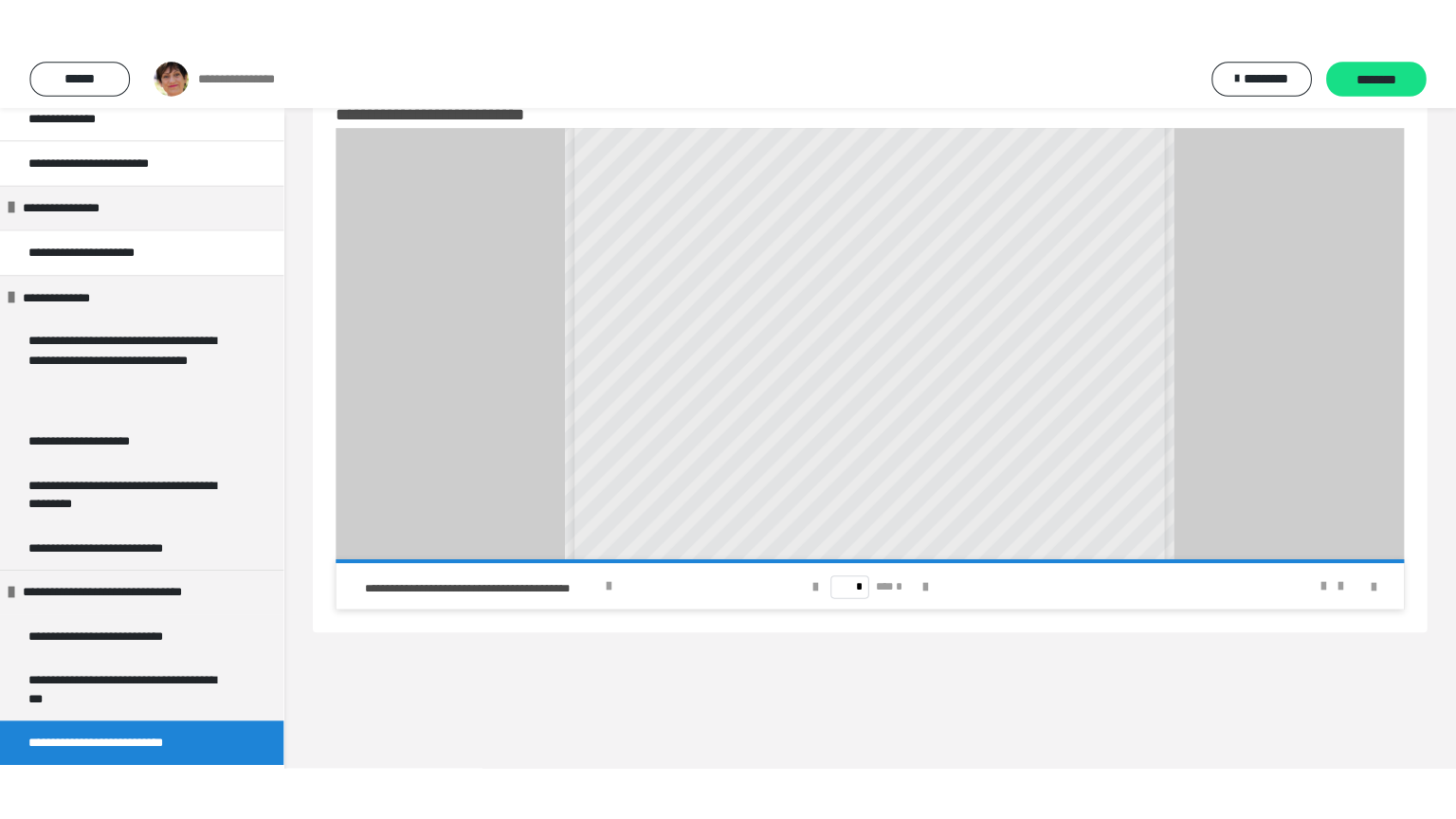 scroll, scrollTop: 424, scrollLeft: 0, axis: vertical 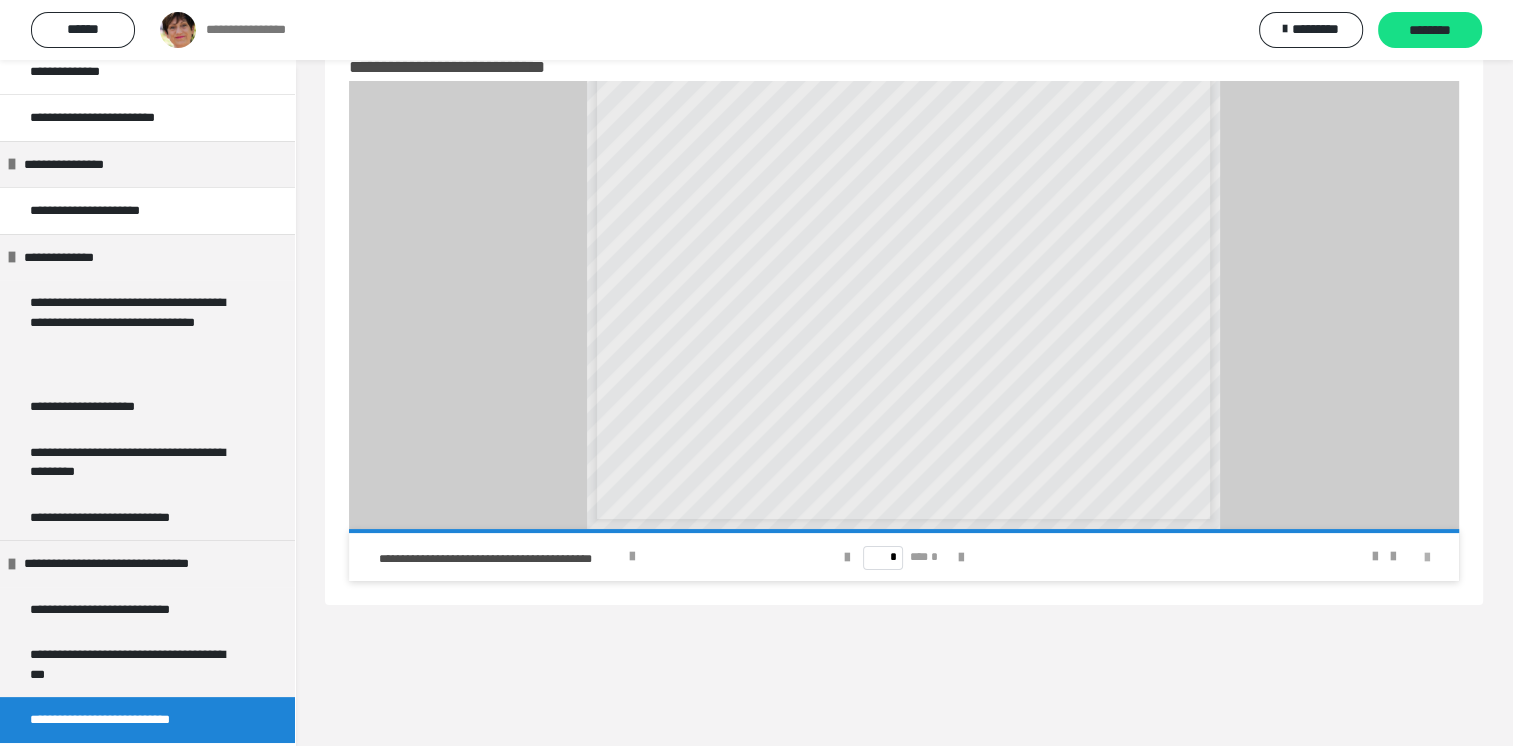 click on "**********" at bounding box center (904, 557) 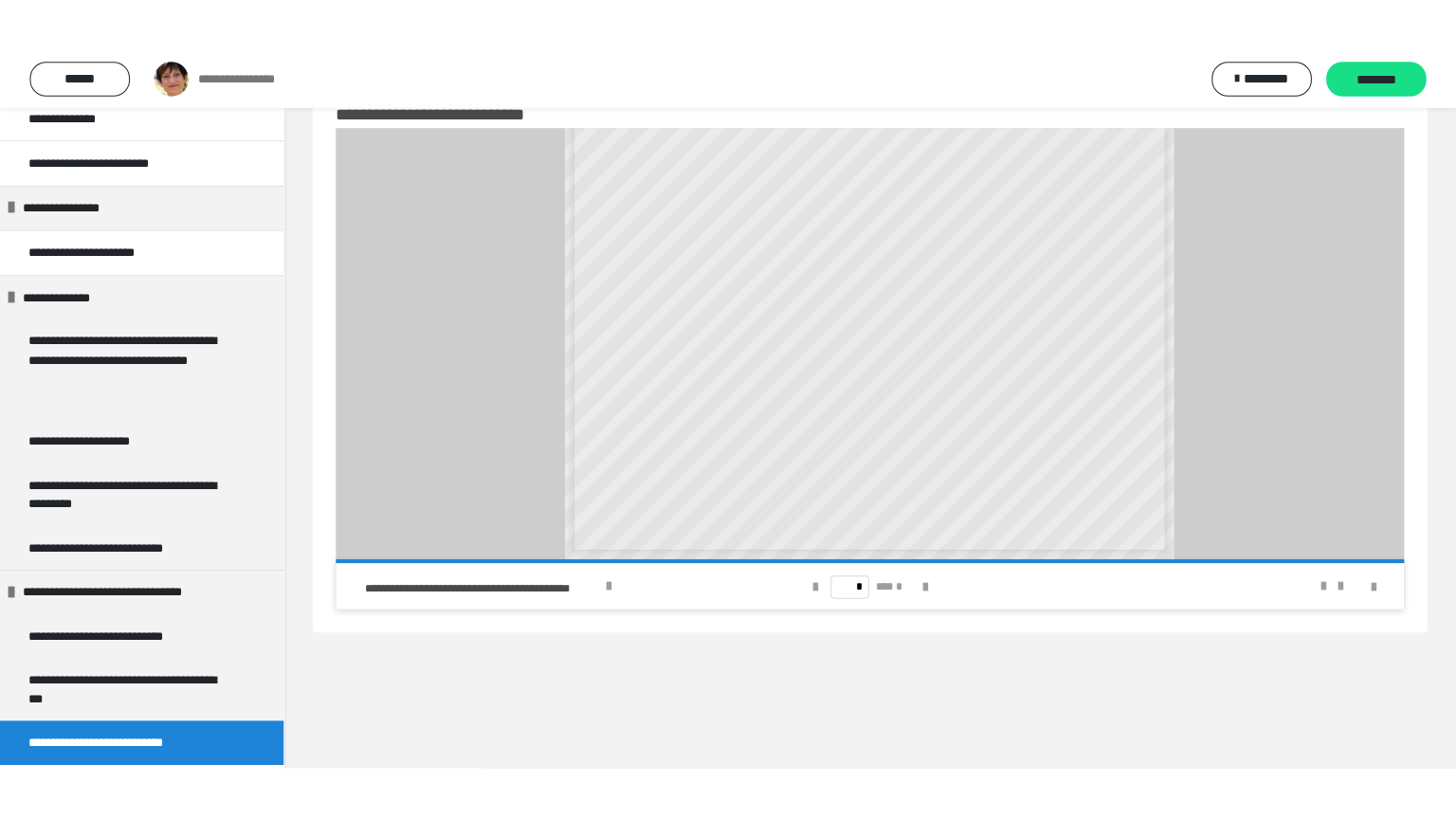 scroll, scrollTop: 108, scrollLeft: 0, axis: vertical 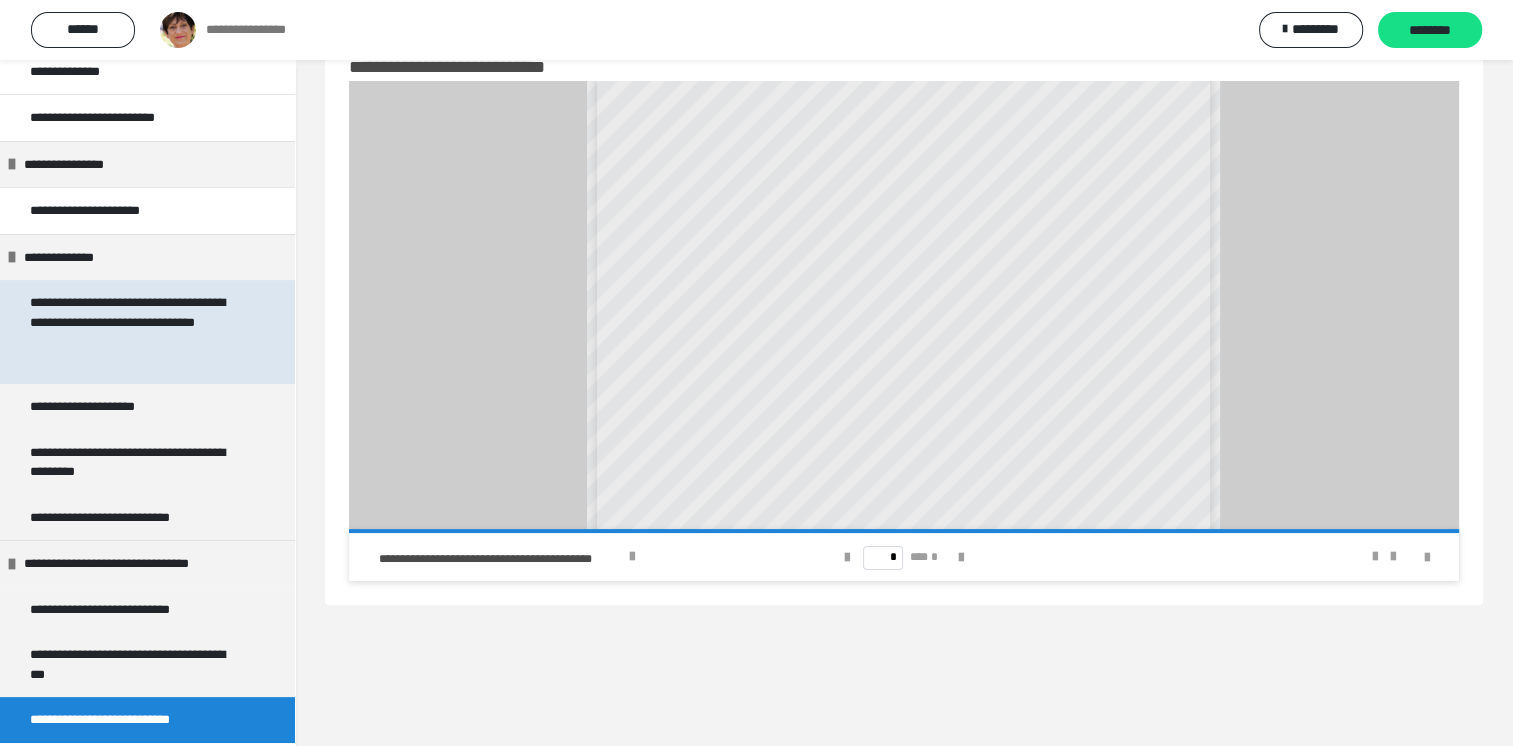 click on "**********" at bounding box center [132, 332] 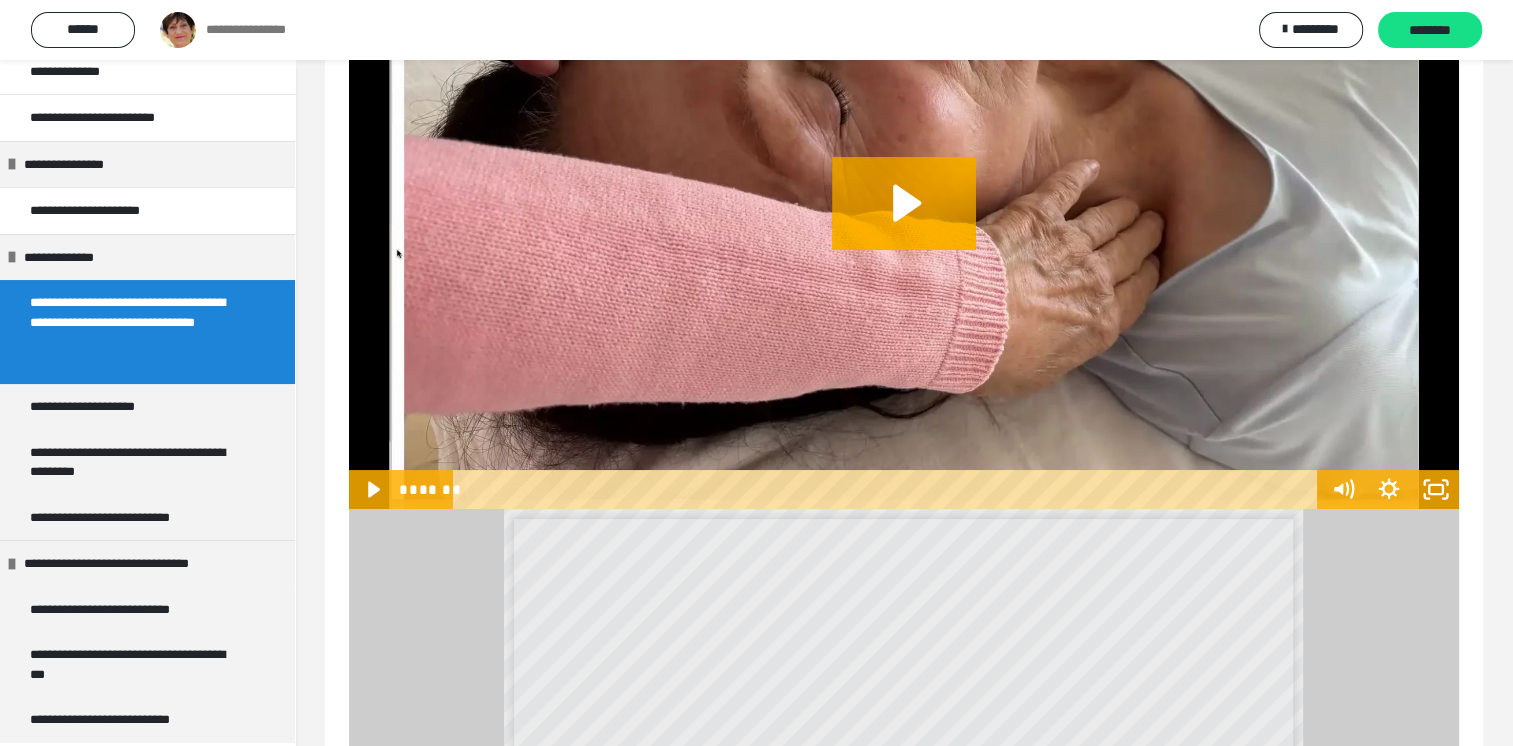 scroll, scrollTop: 120, scrollLeft: 0, axis: vertical 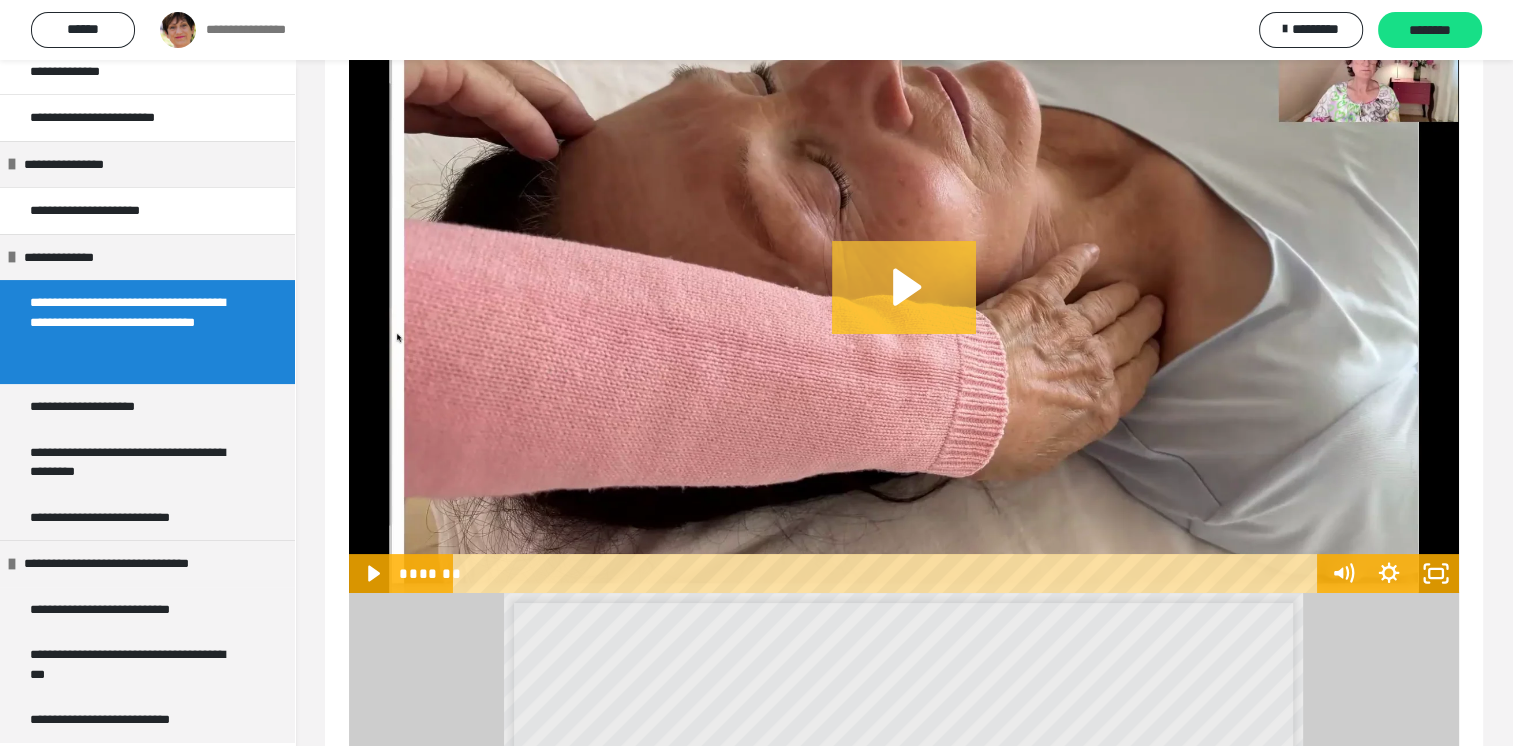 click 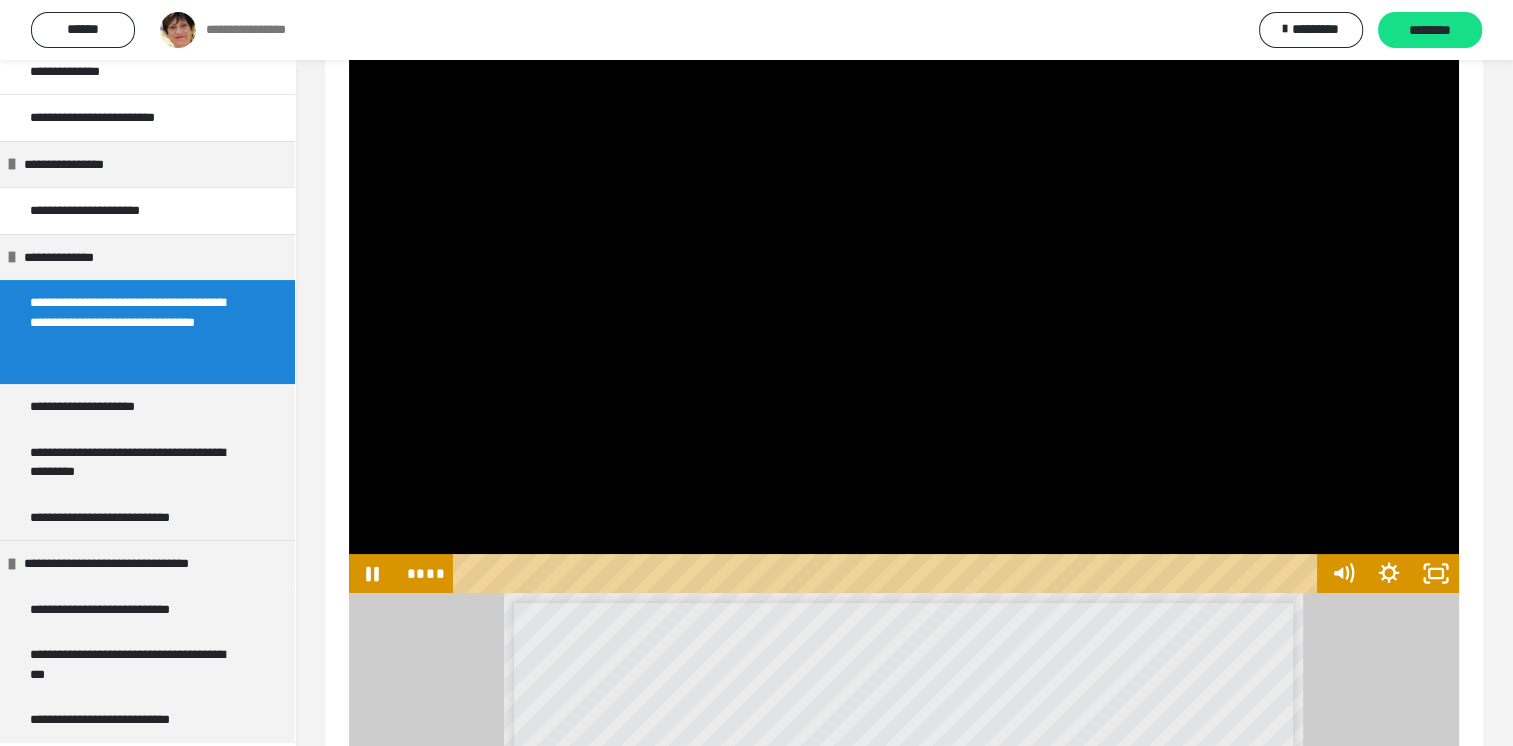 click on "**** ****" at bounding box center [857, 573] 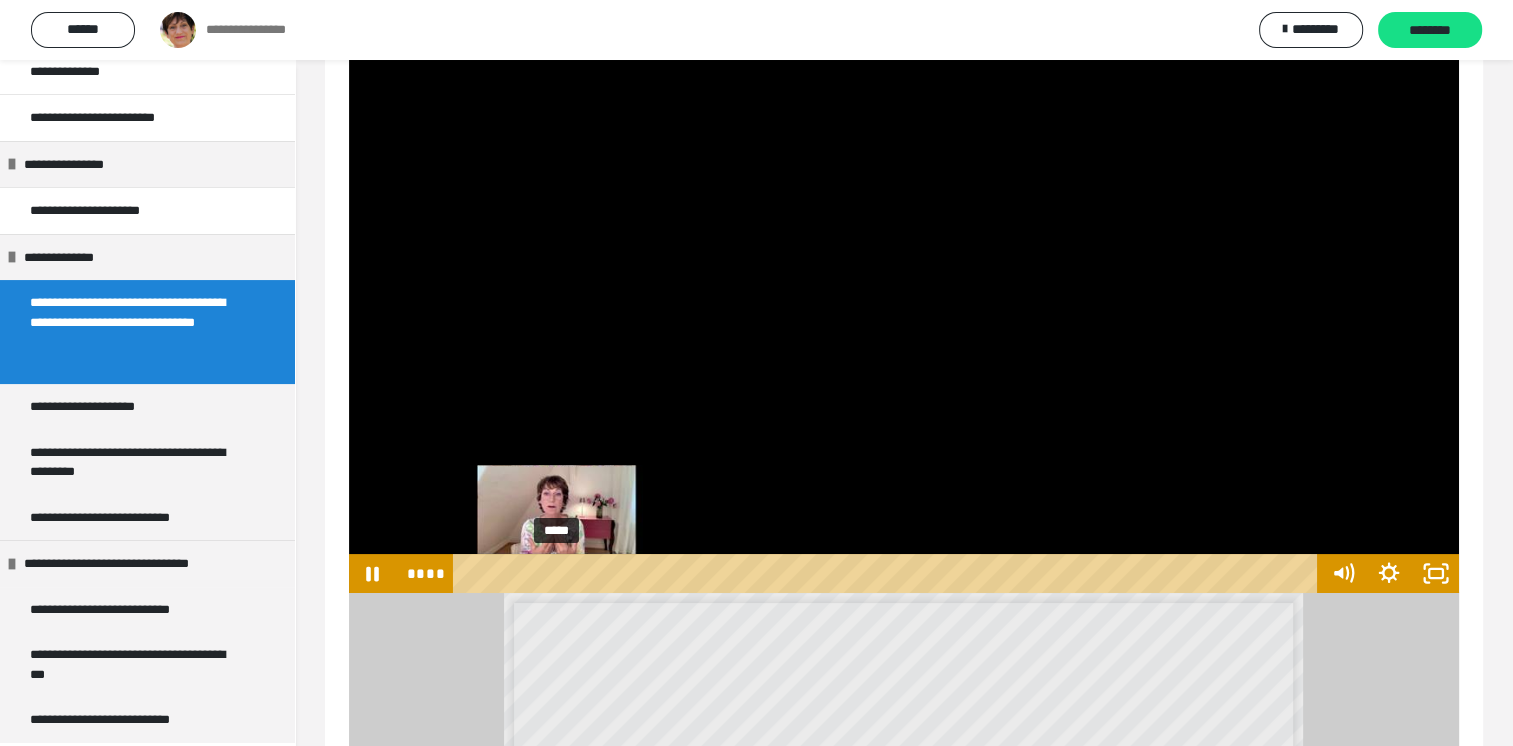 click on "*****" at bounding box center [888, 573] 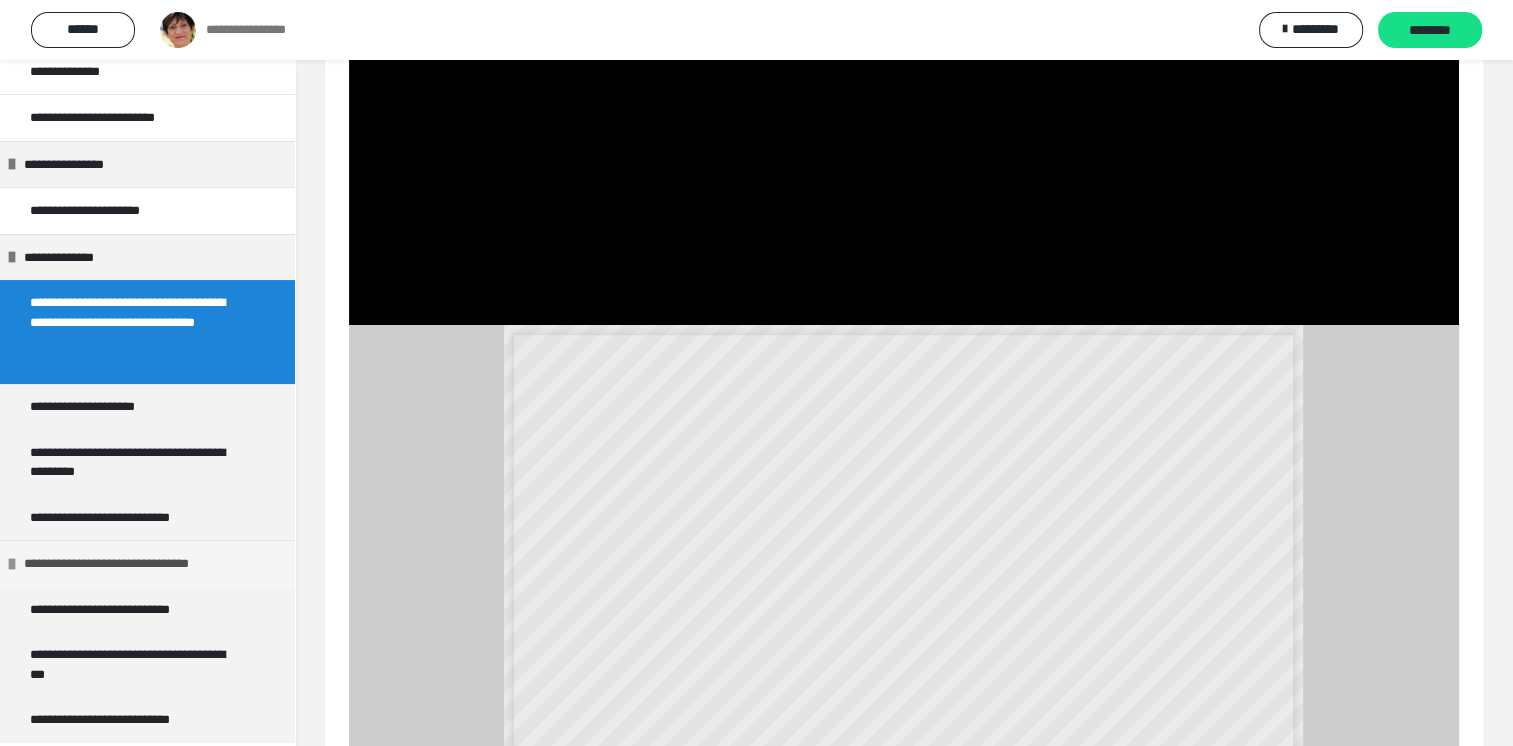 scroll, scrollTop: 520, scrollLeft: 0, axis: vertical 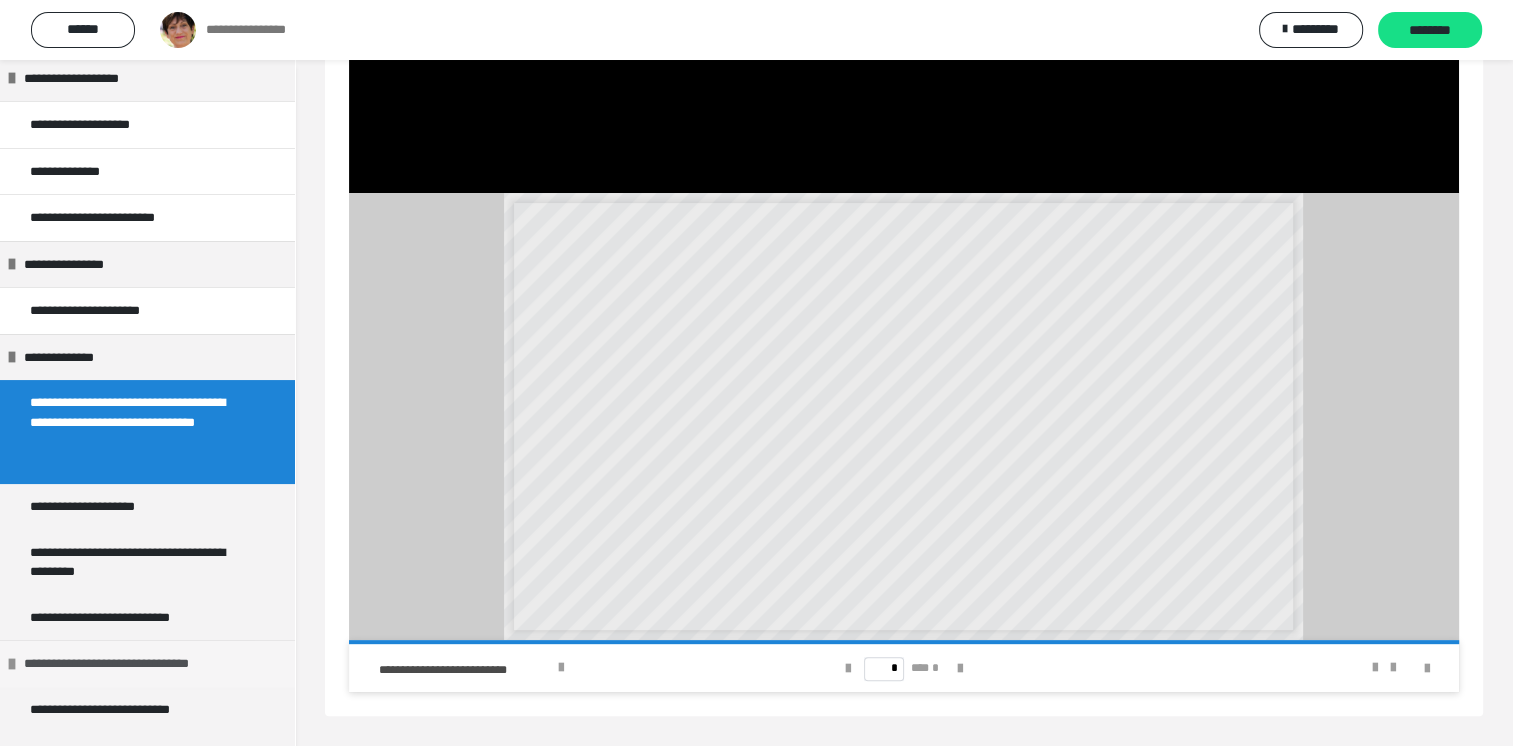 click at bounding box center [12, 664] 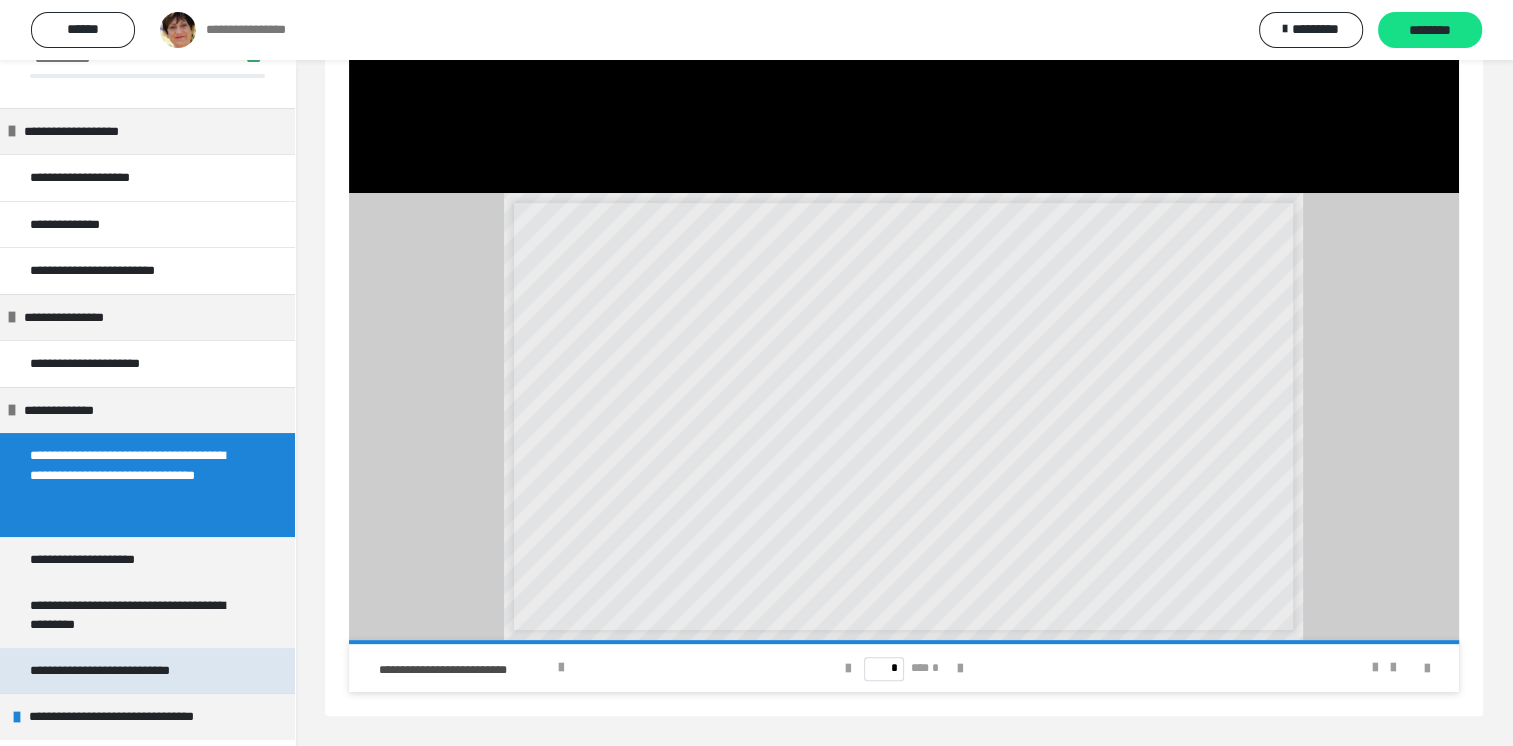 scroll, scrollTop: 144, scrollLeft: 0, axis: vertical 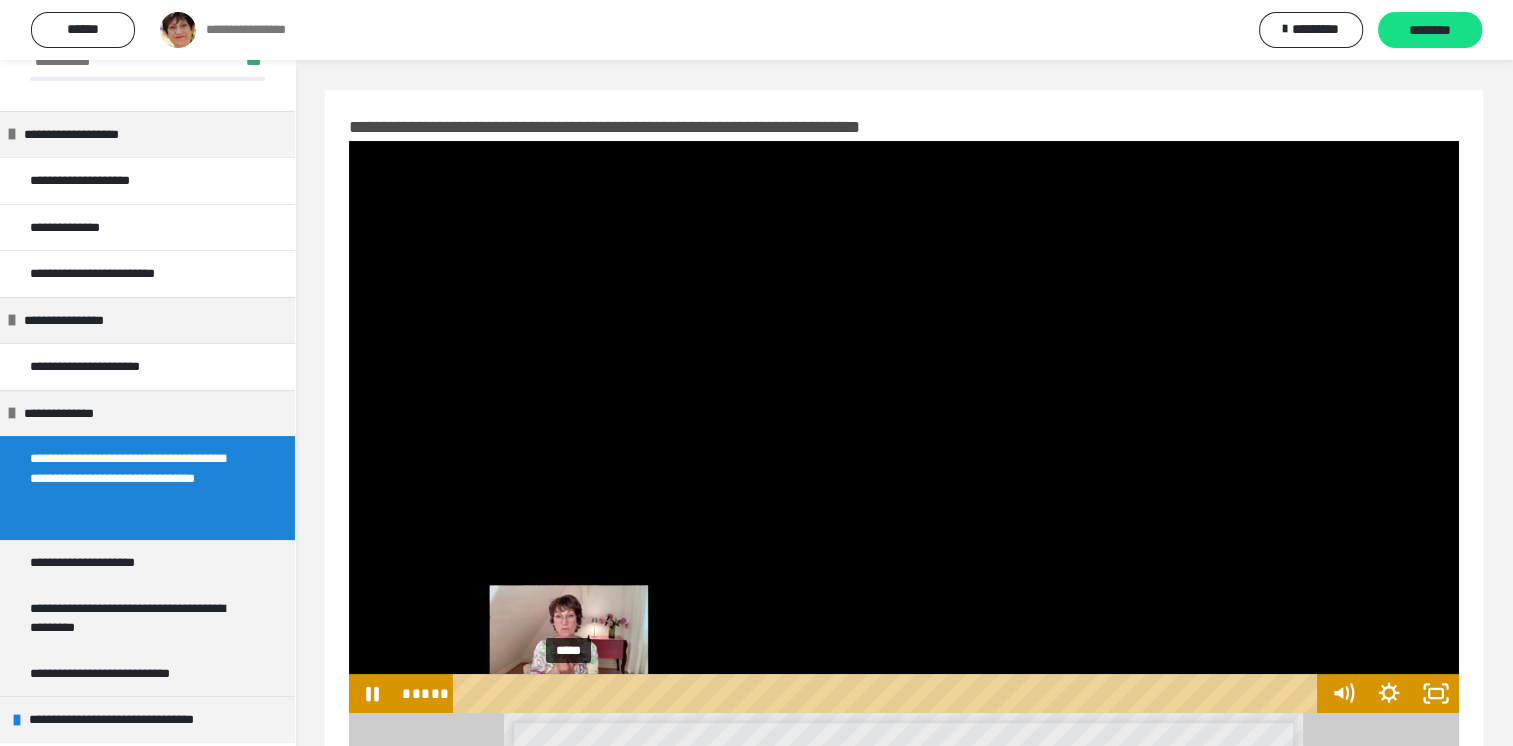click on "*****" at bounding box center [888, 693] 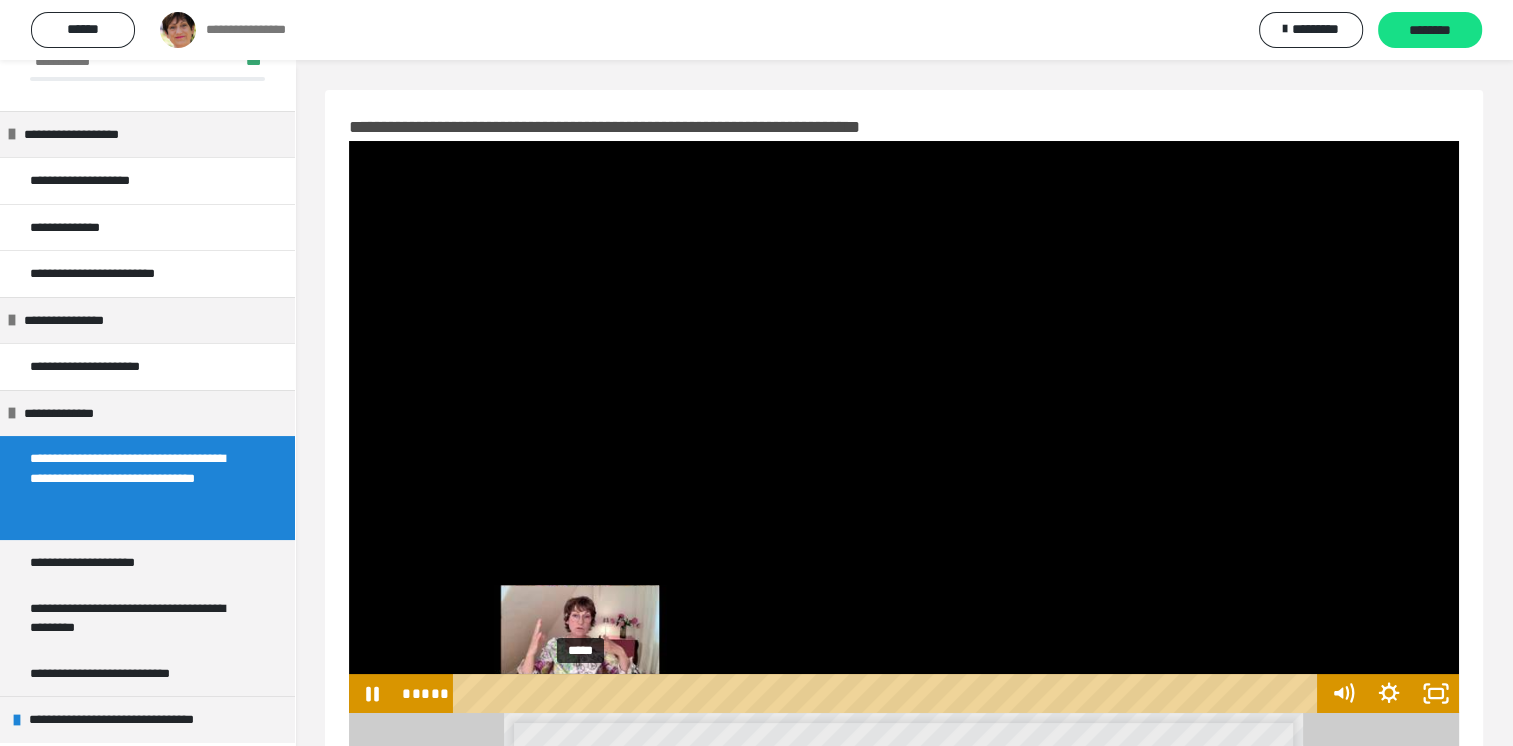 click on "*****" at bounding box center (888, 693) 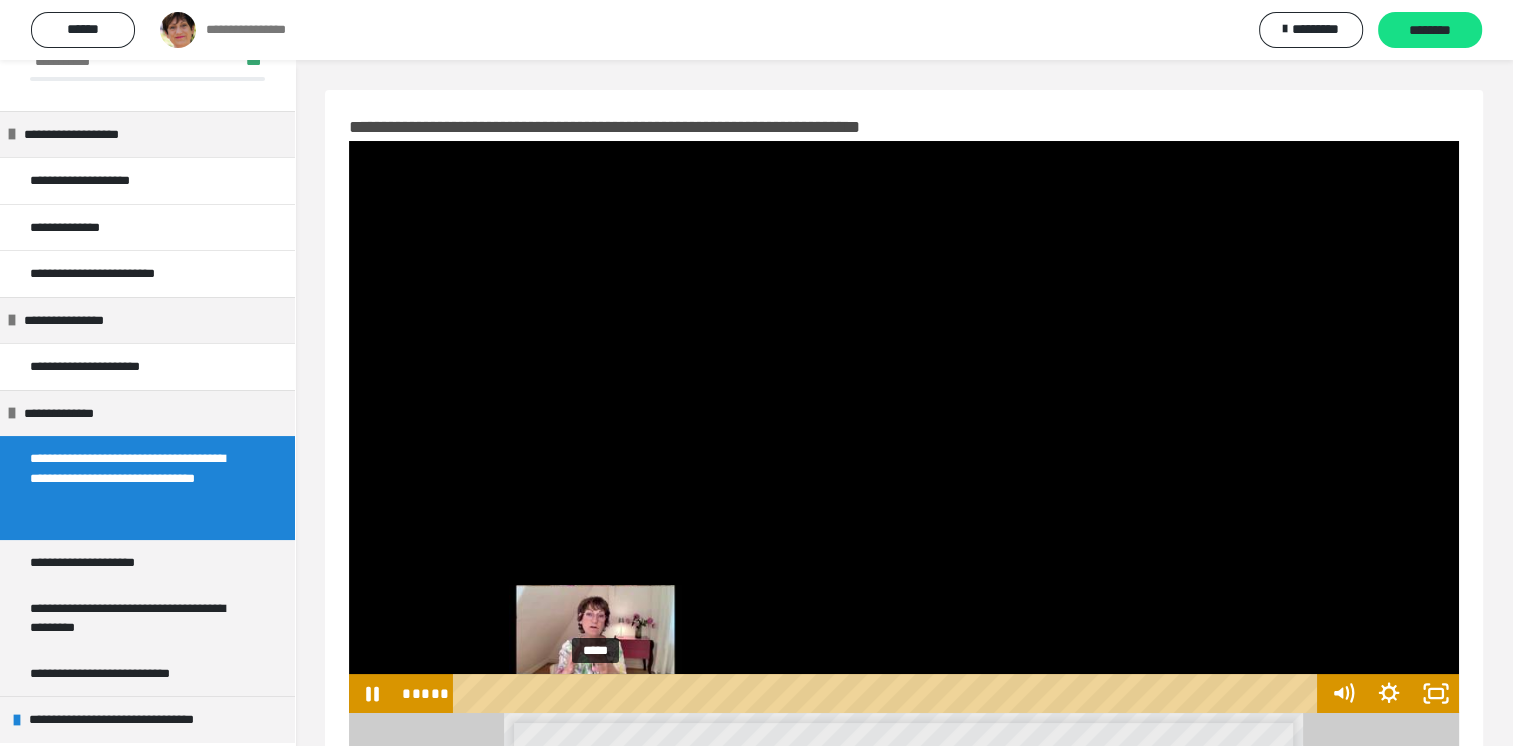 click on "*****" at bounding box center [888, 693] 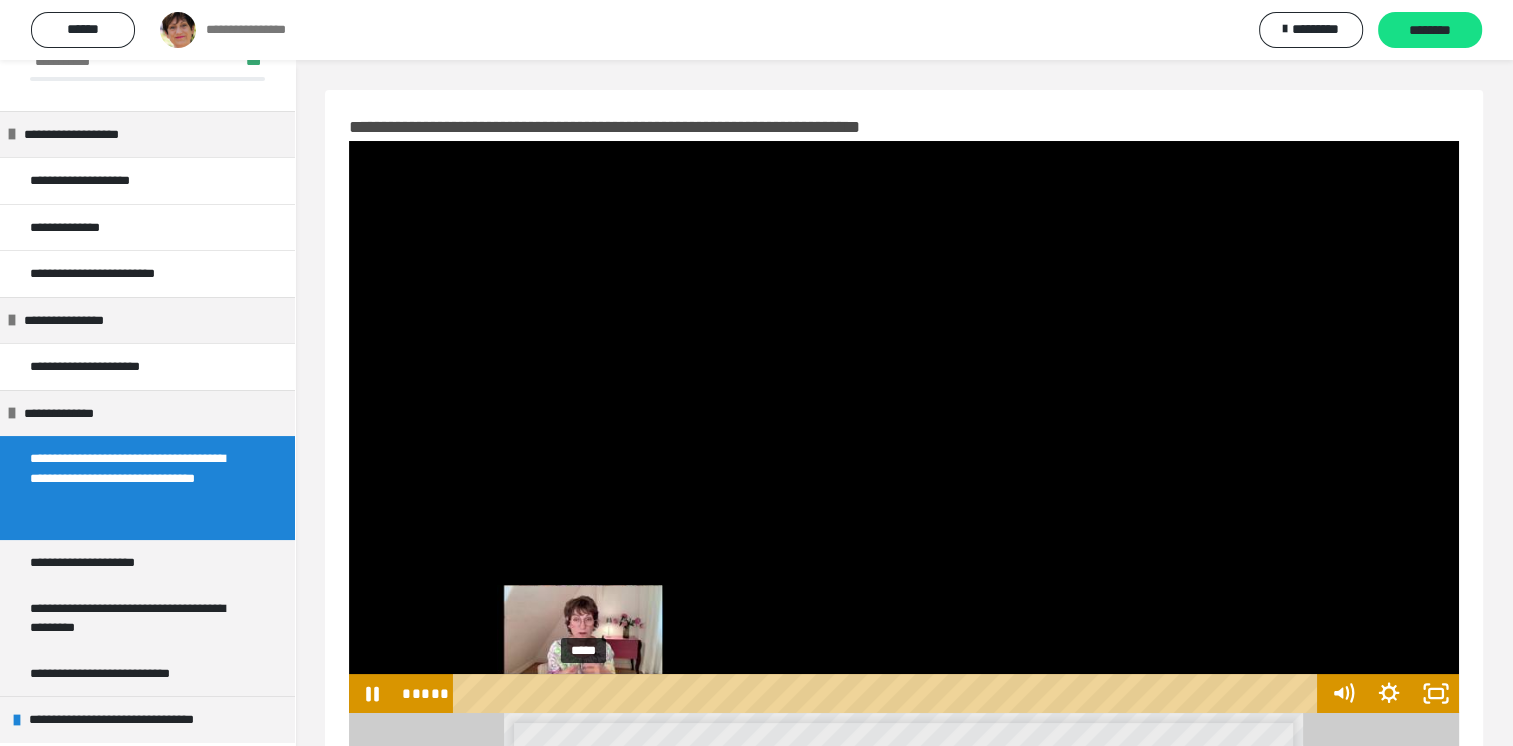 click on "*****" at bounding box center [888, 693] 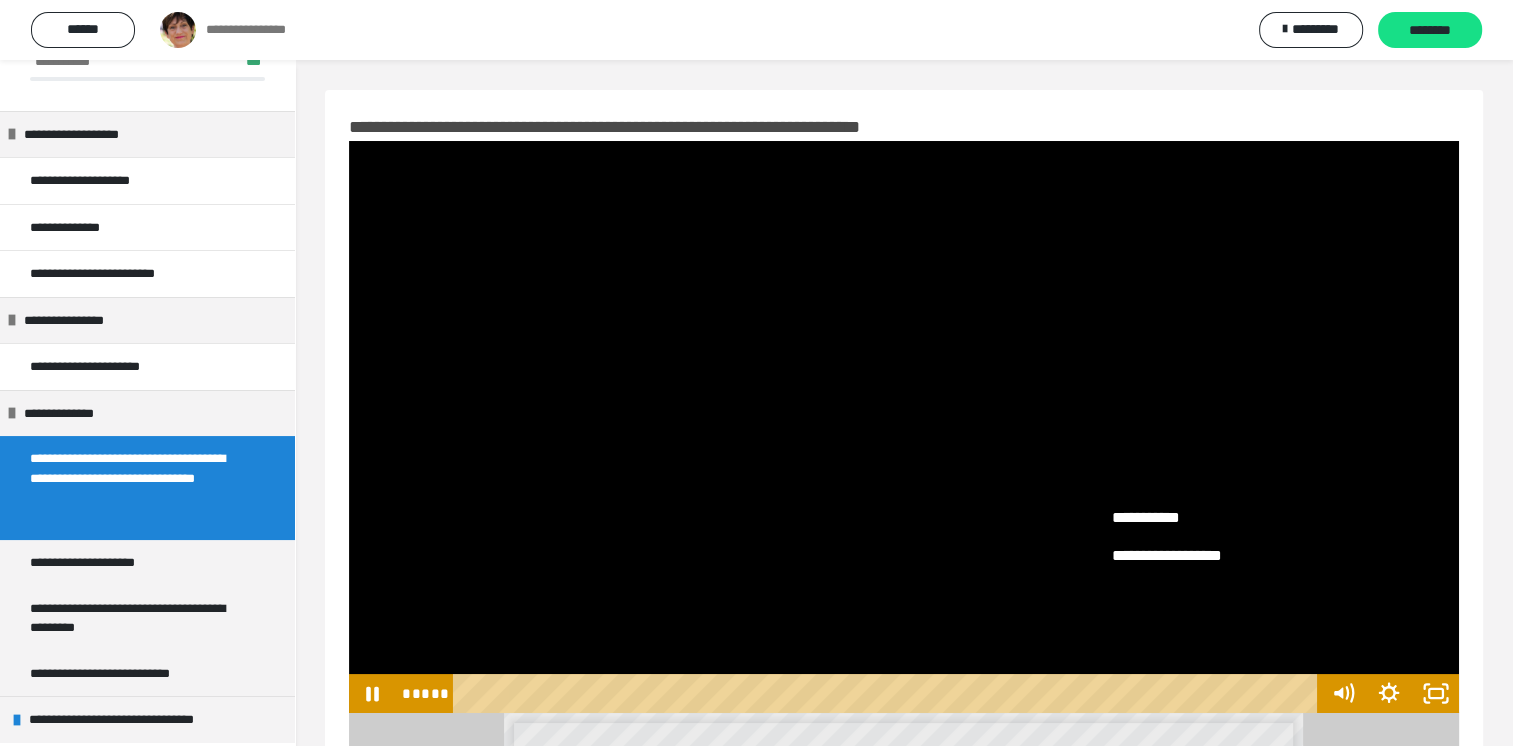 click at bounding box center [904, 427] 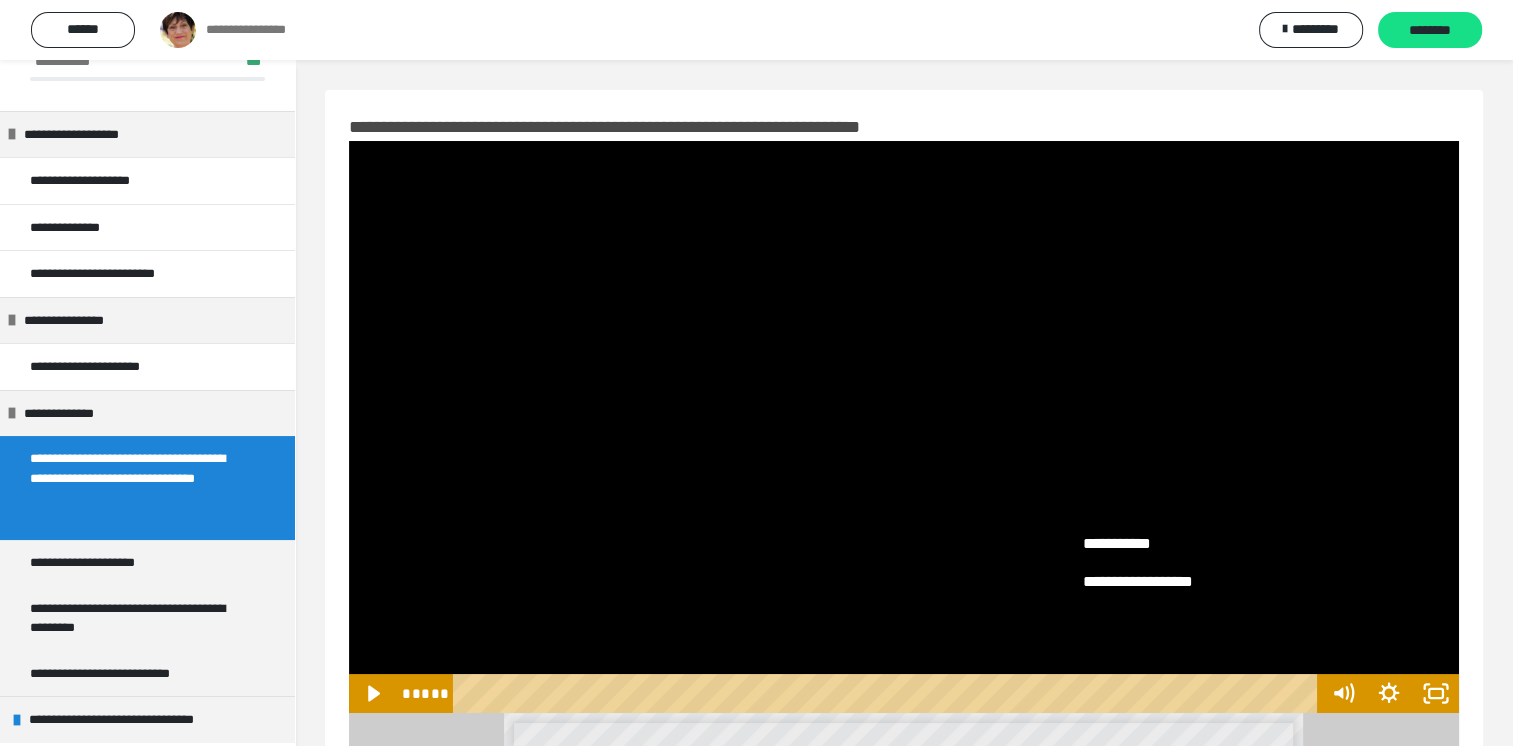 click at bounding box center (904, 427) 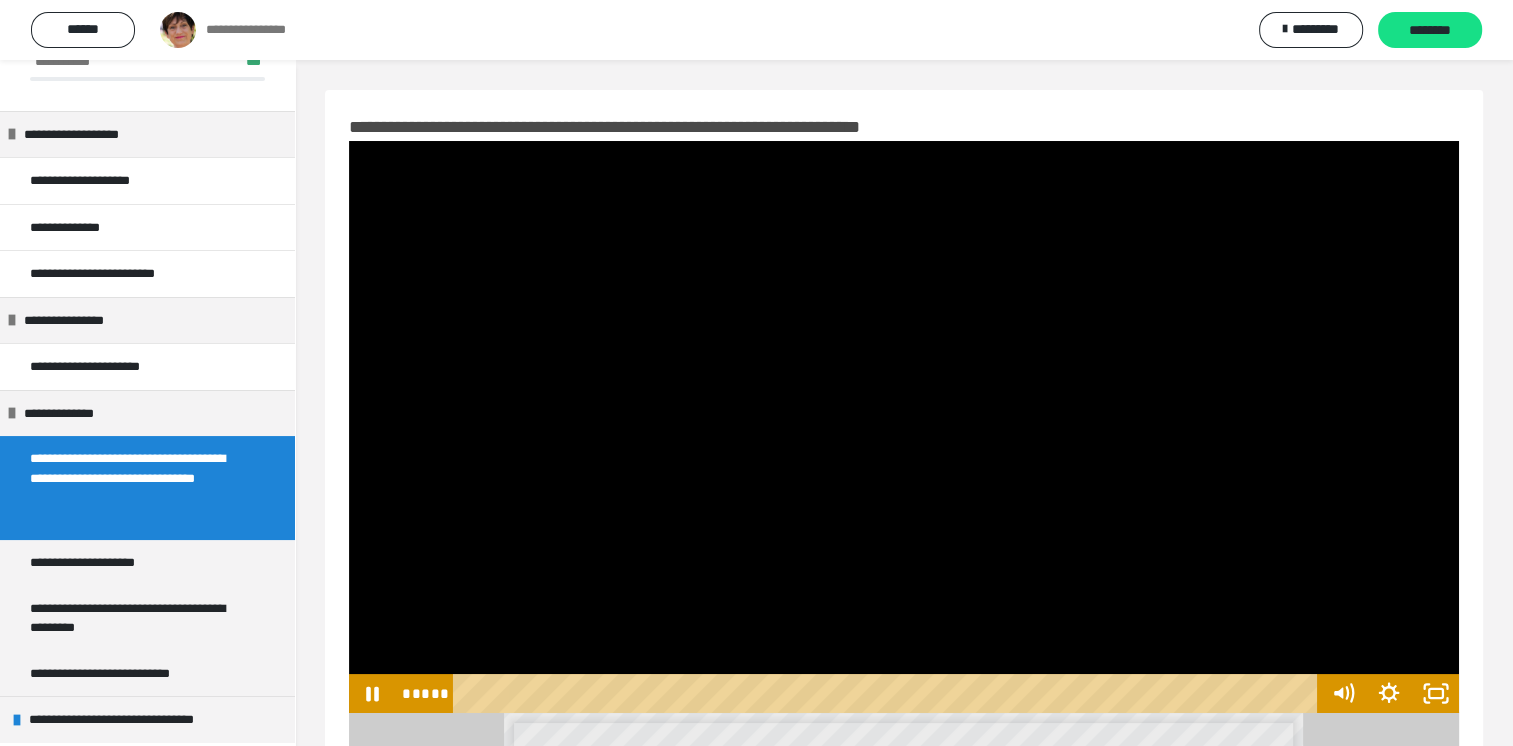 click at bounding box center [904, 427] 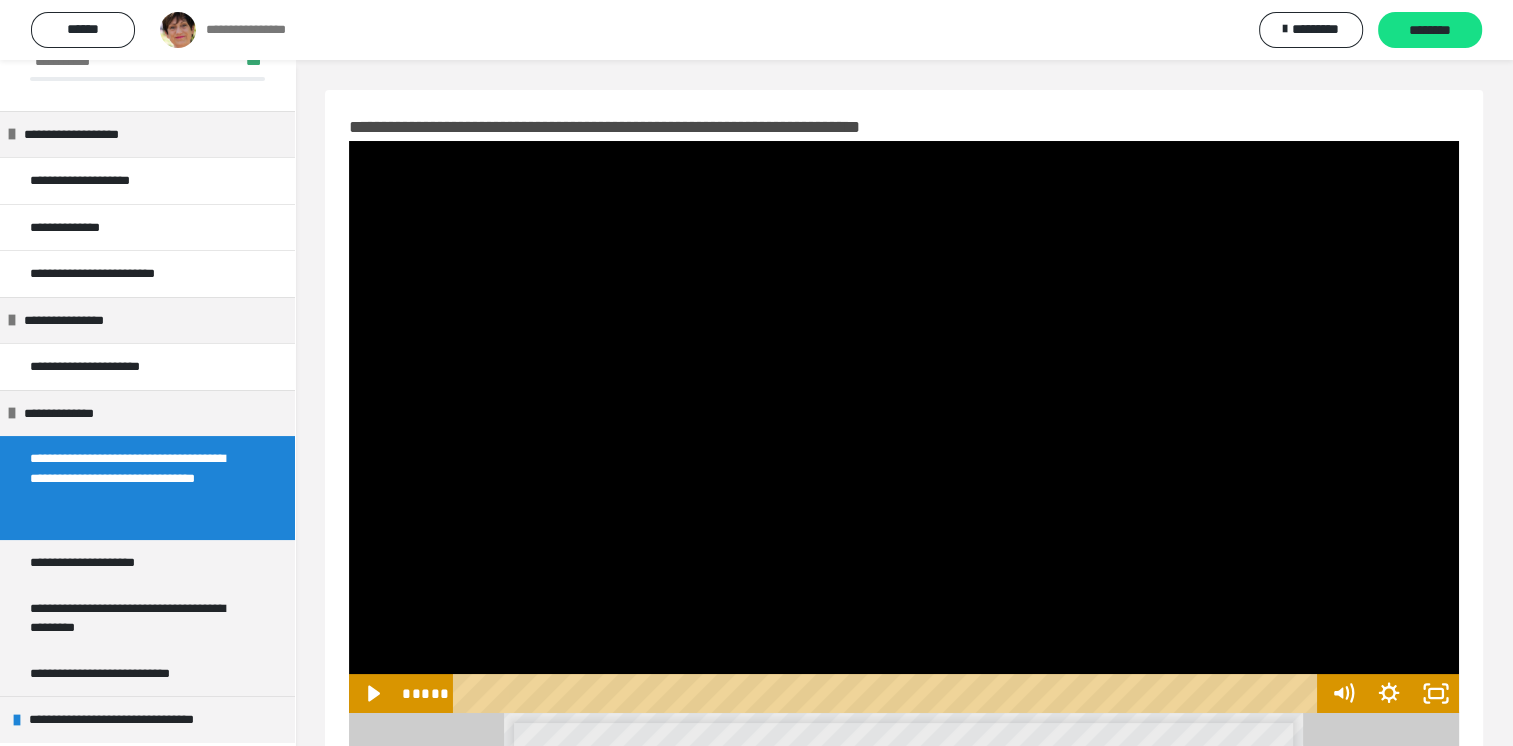 click at bounding box center (904, 427) 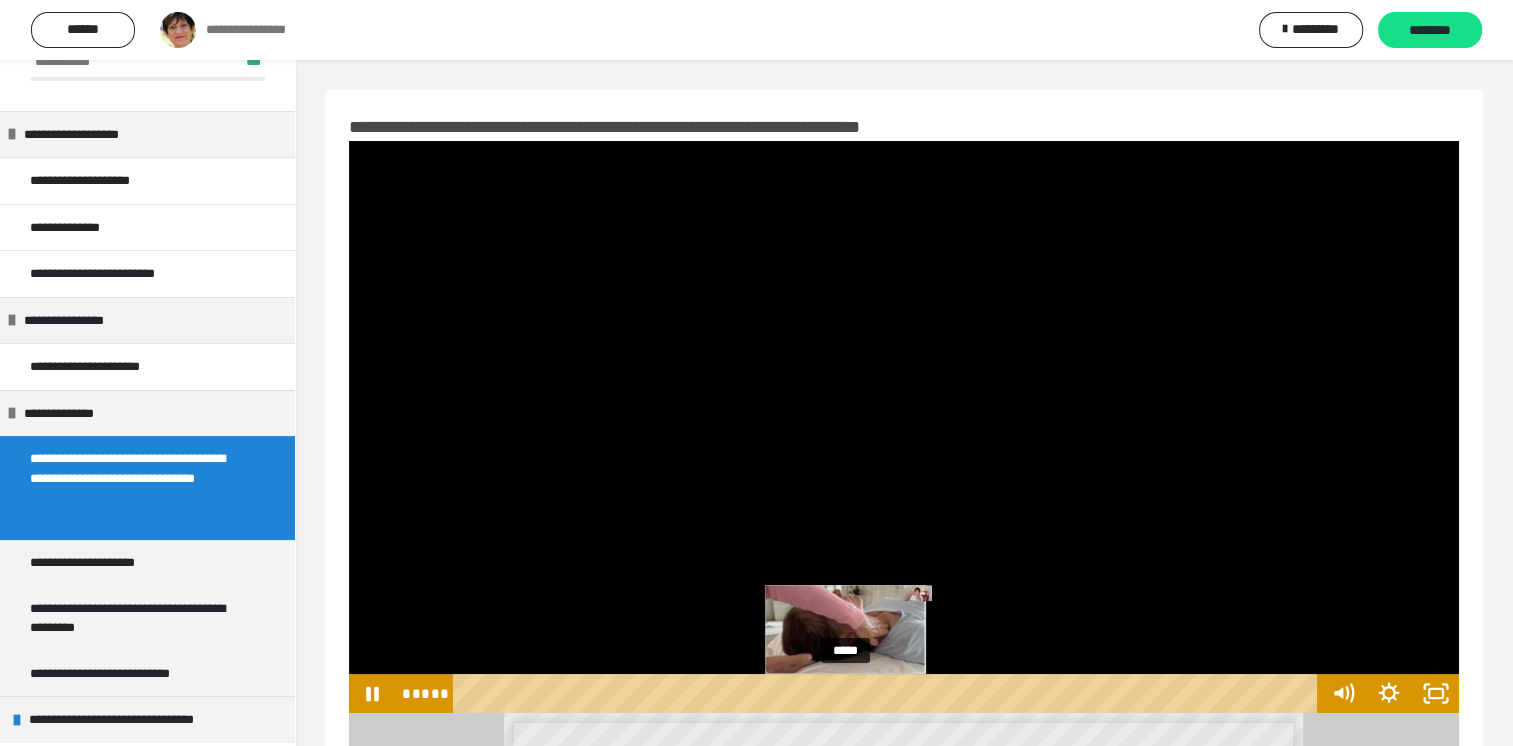 click on "*****" at bounding box center (888, 693) 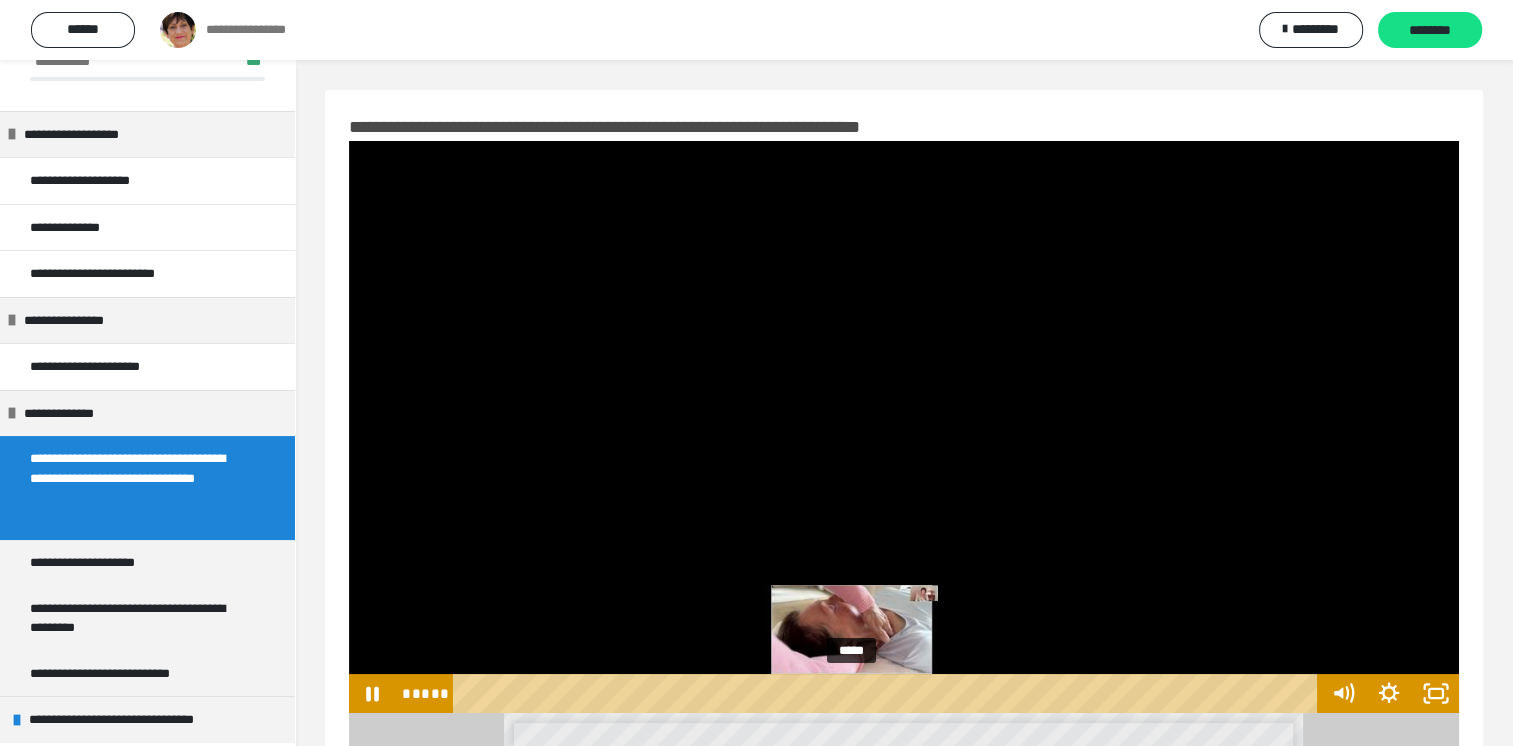 click on "*****" at bounding box center (888, 693) 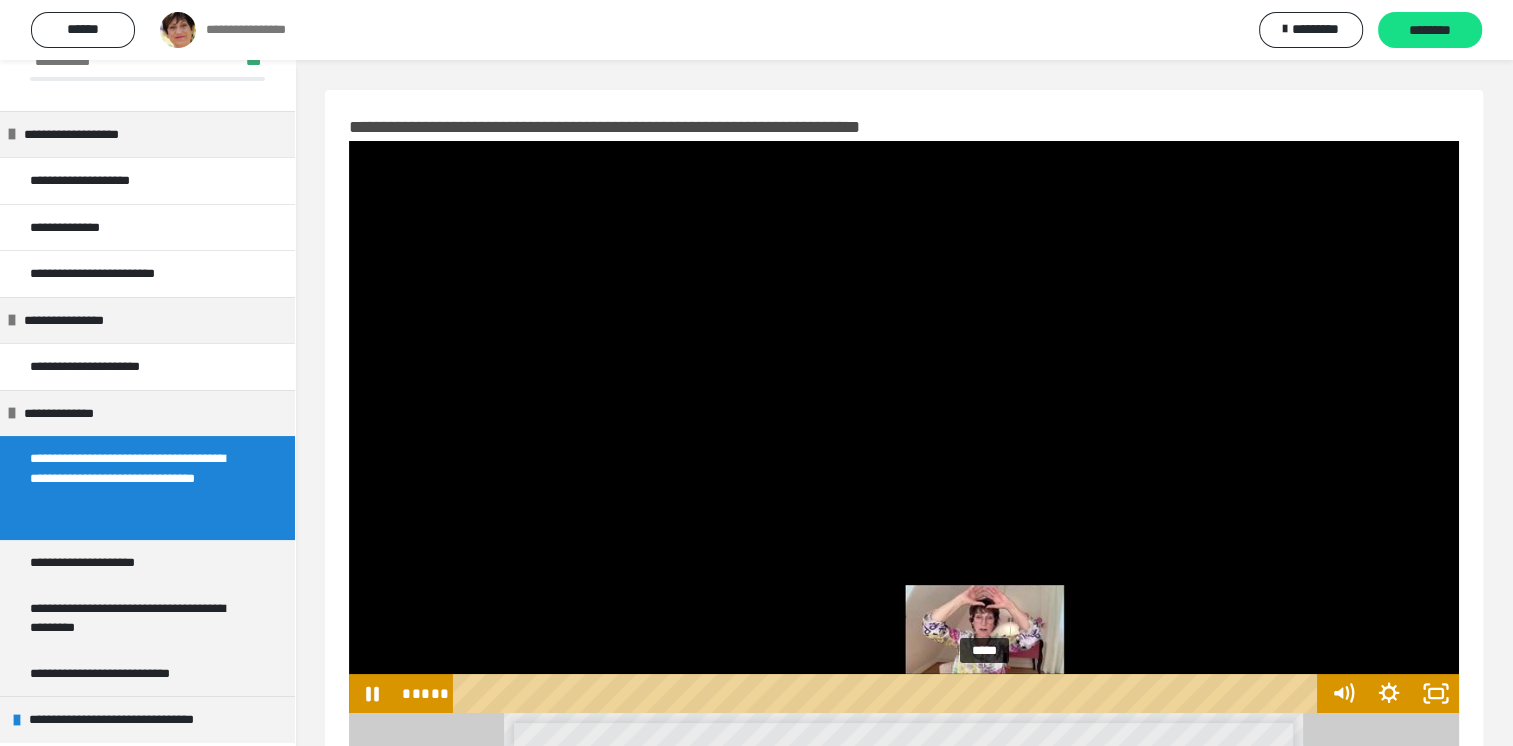 click at bounding box center (984, 693) 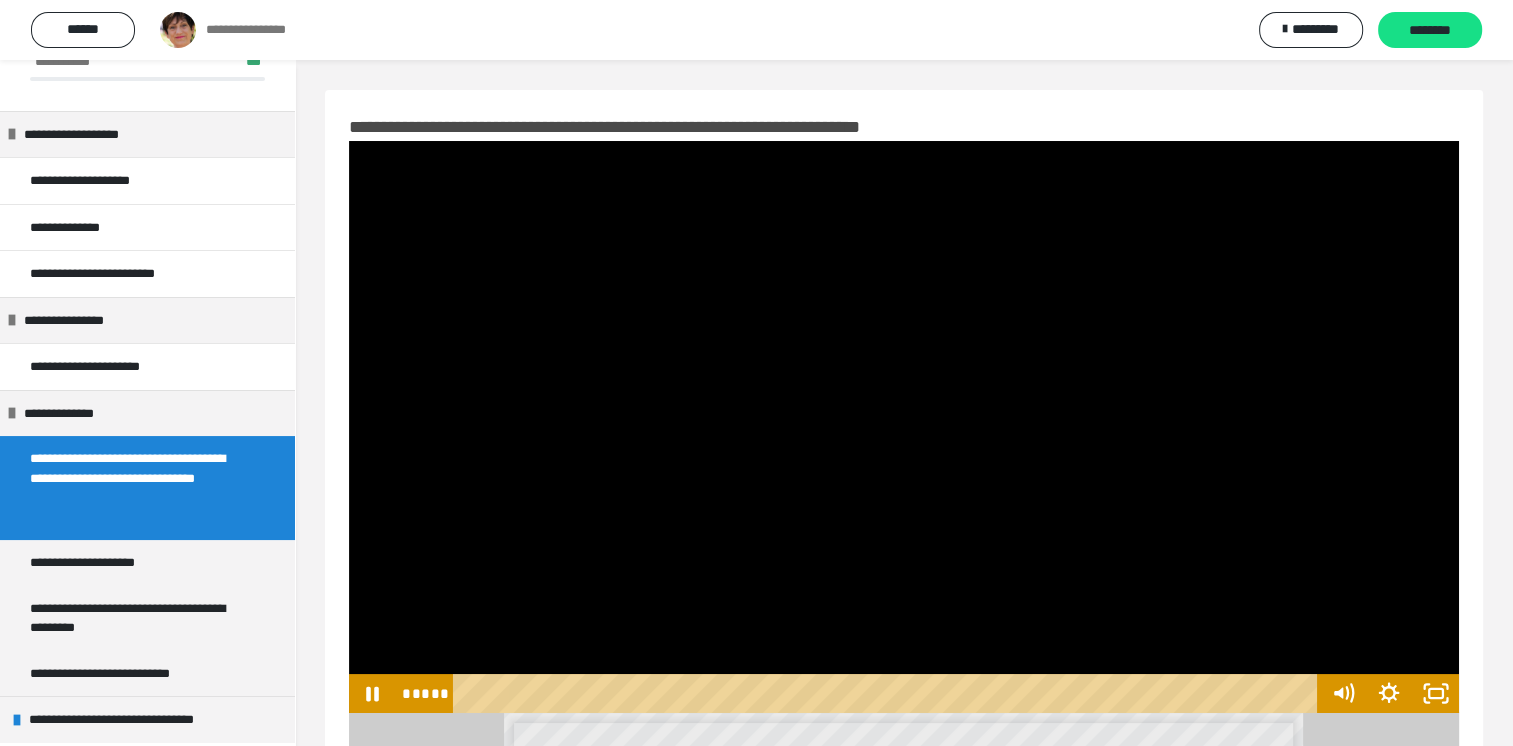click at bounding box center [904, 427] 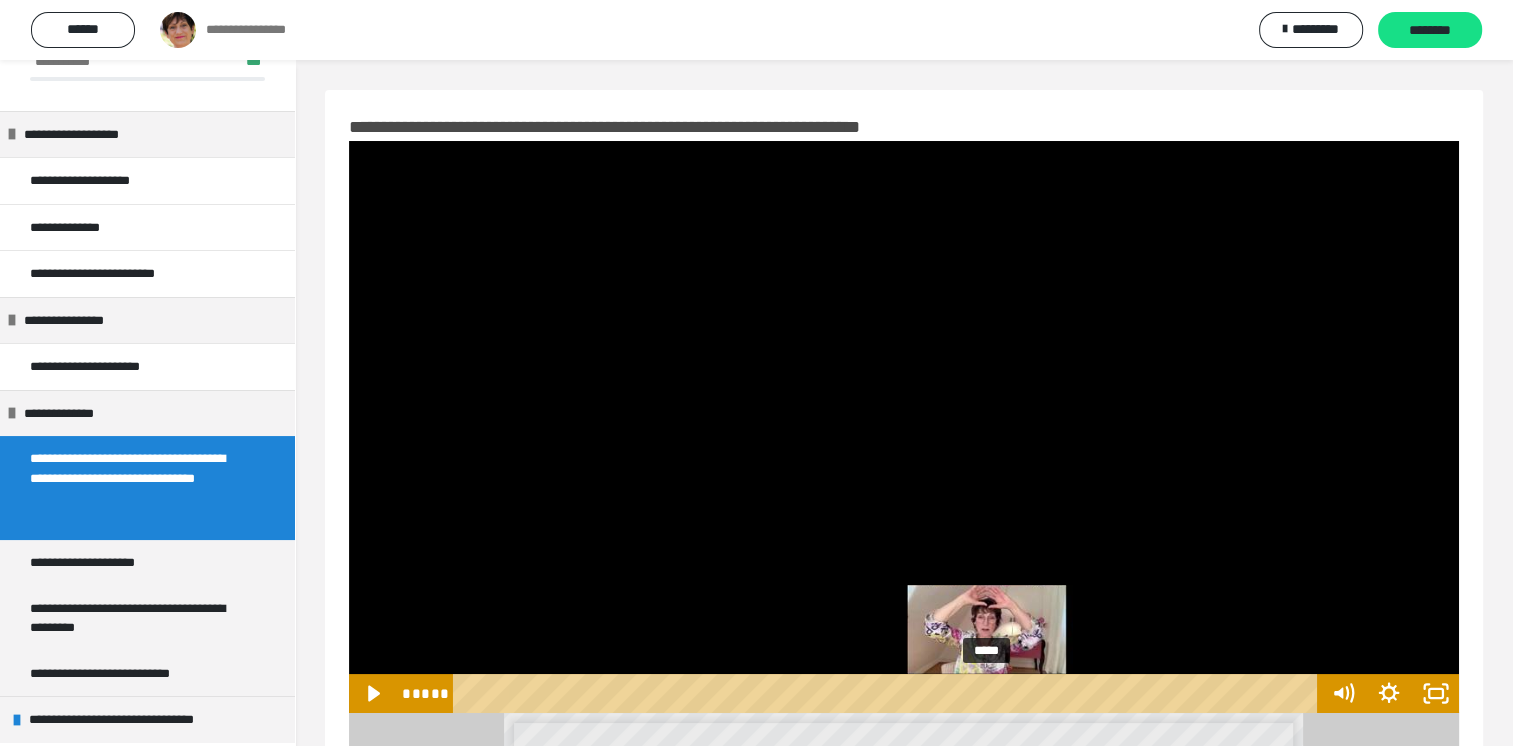 click on "*****" at bounding box center [888, 693] 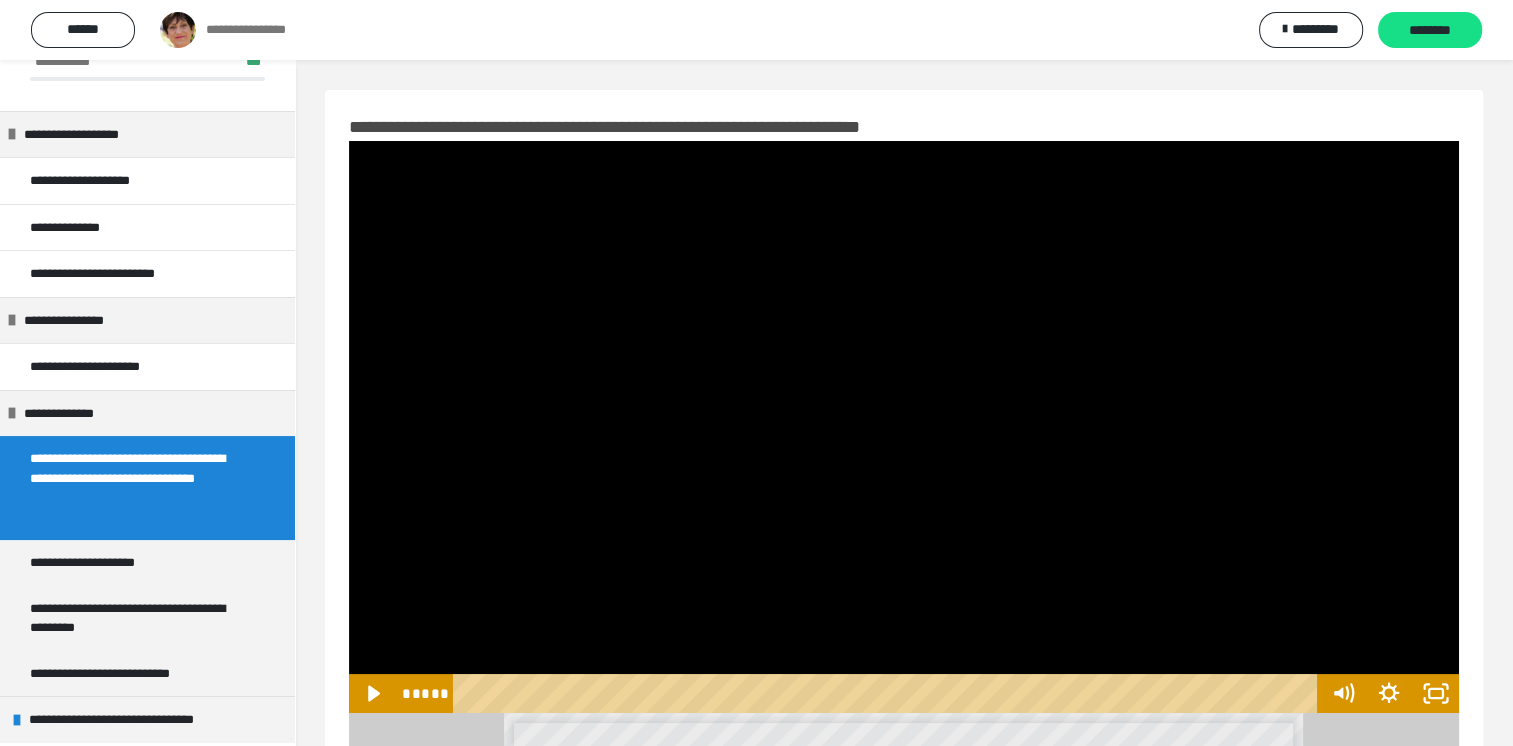 click at bounding box center [904, 427] 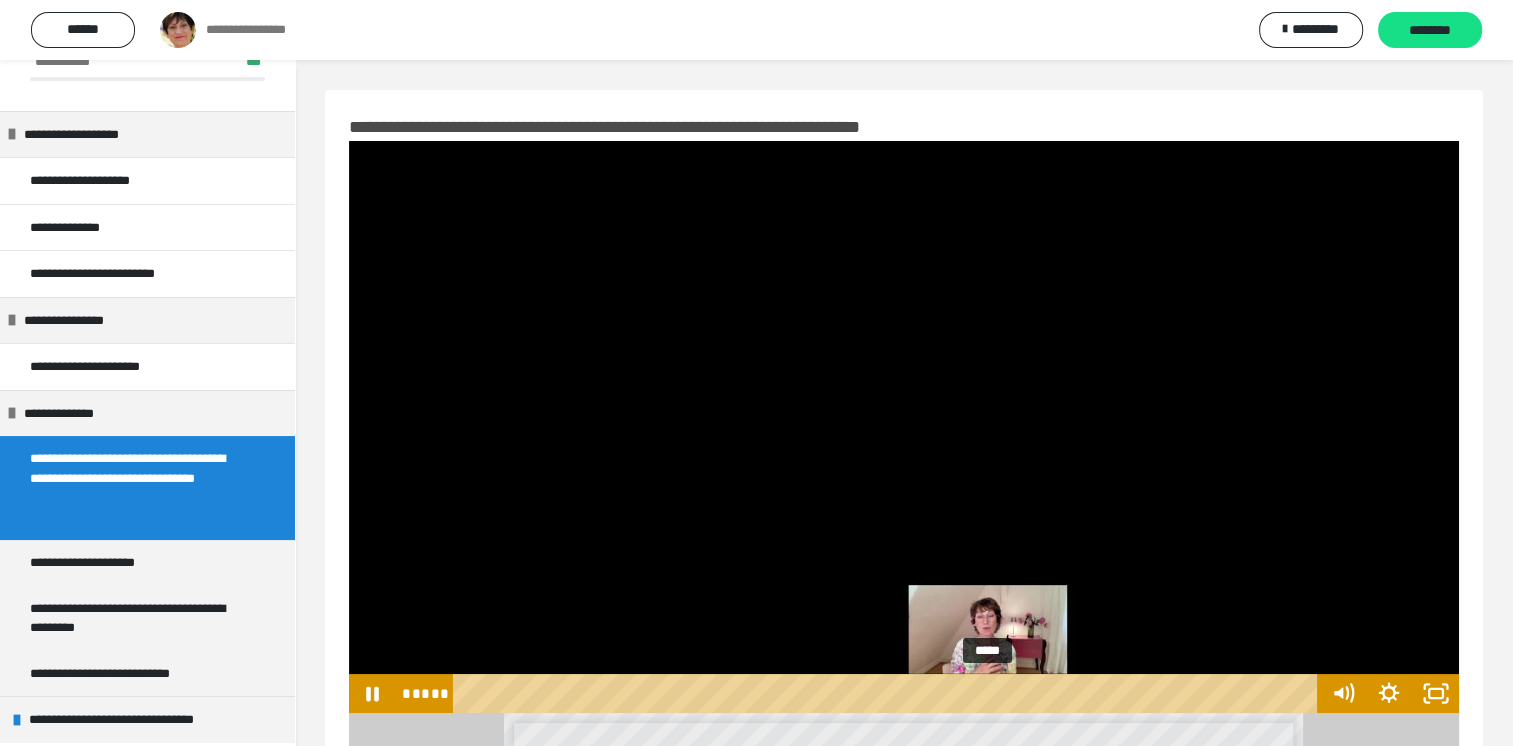 click at bounding box center [987, 693] 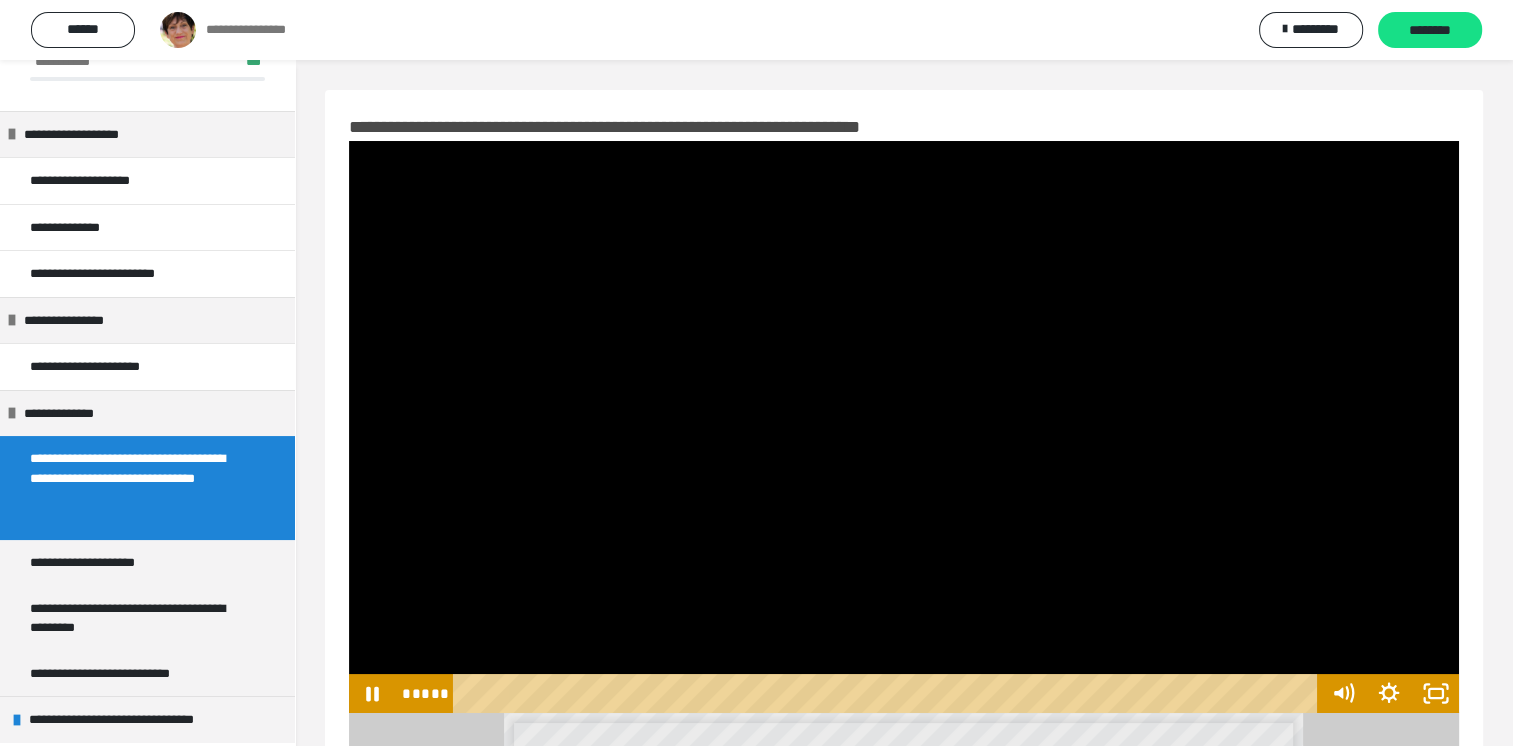 click at bounding box center (904, 427) 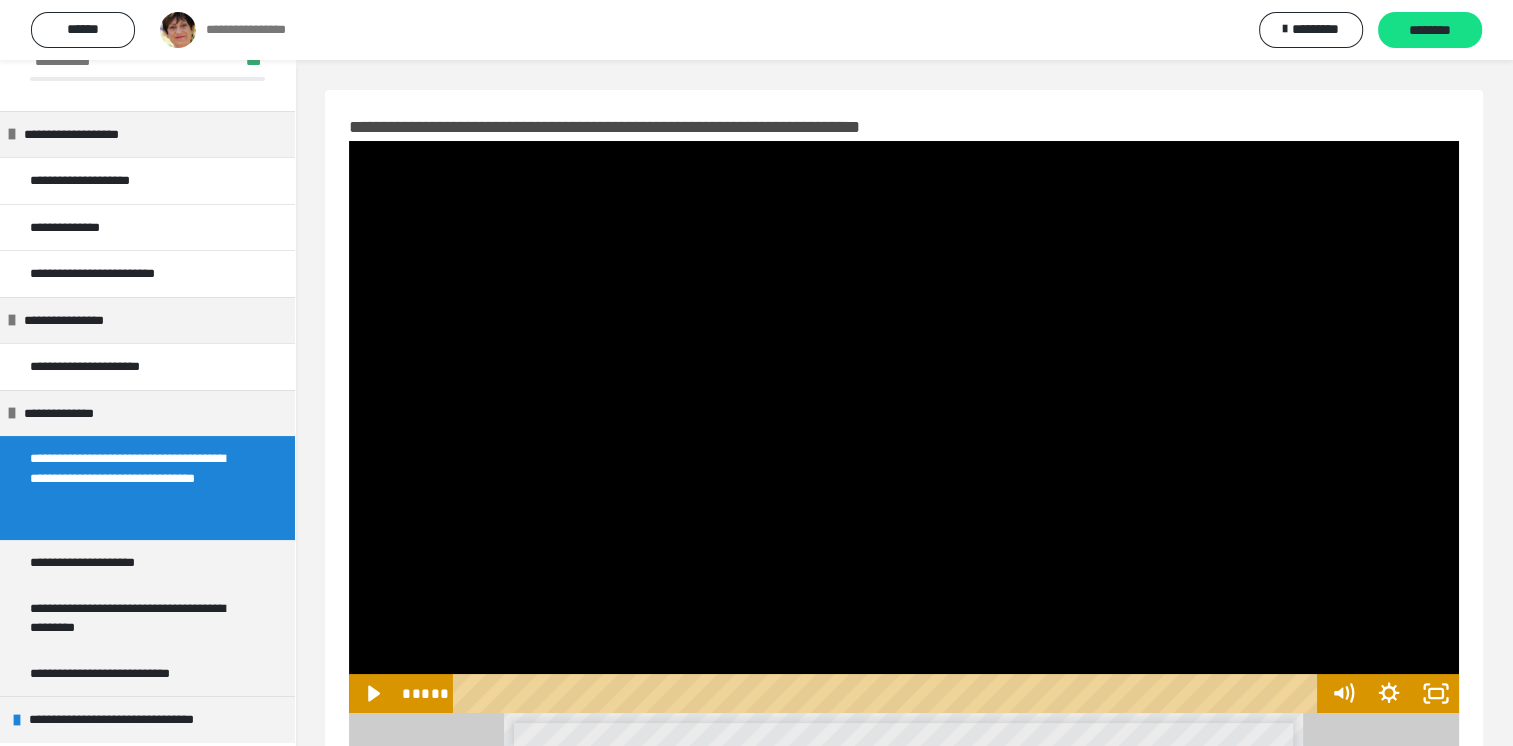 click at bounding box center [904, 427] 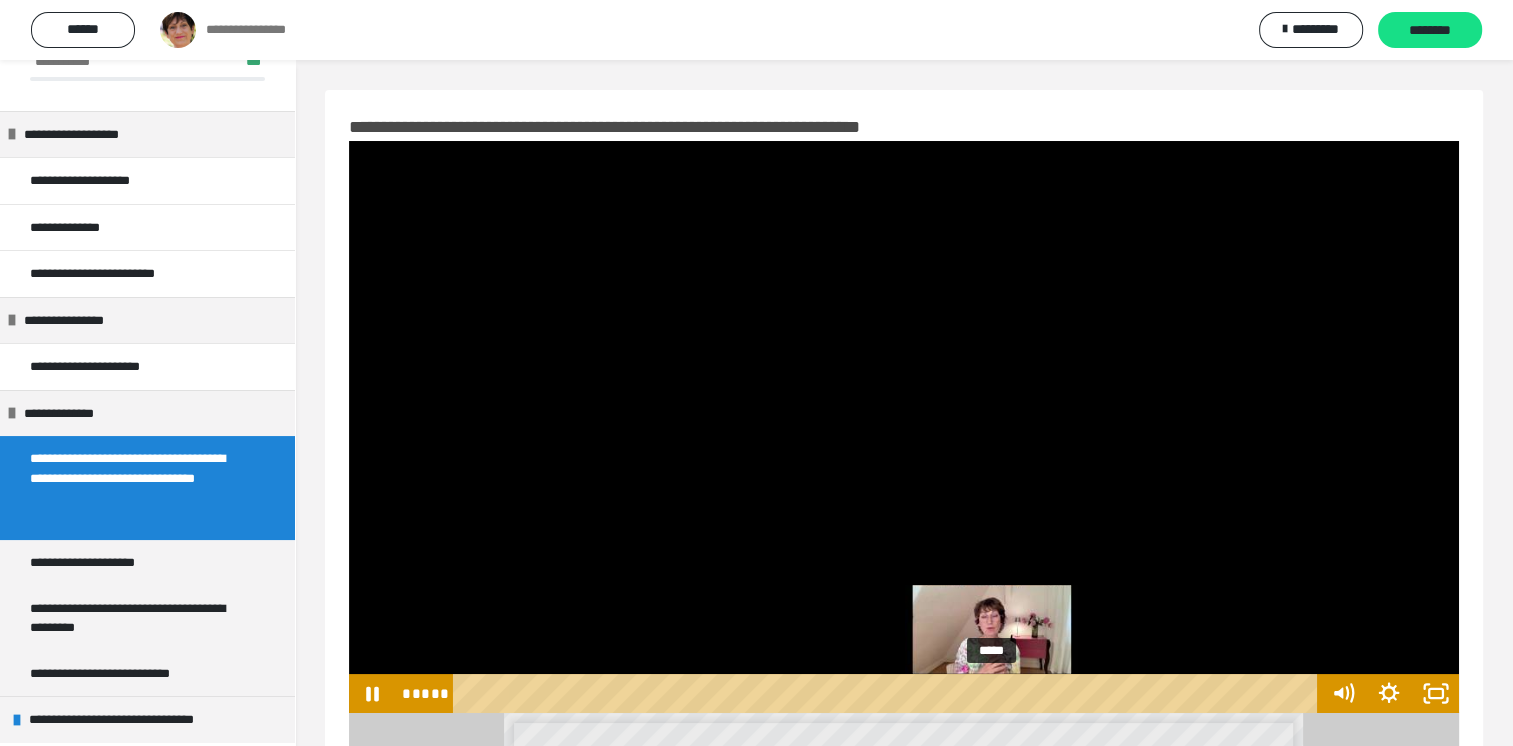 click at bounding box center [991, 693] 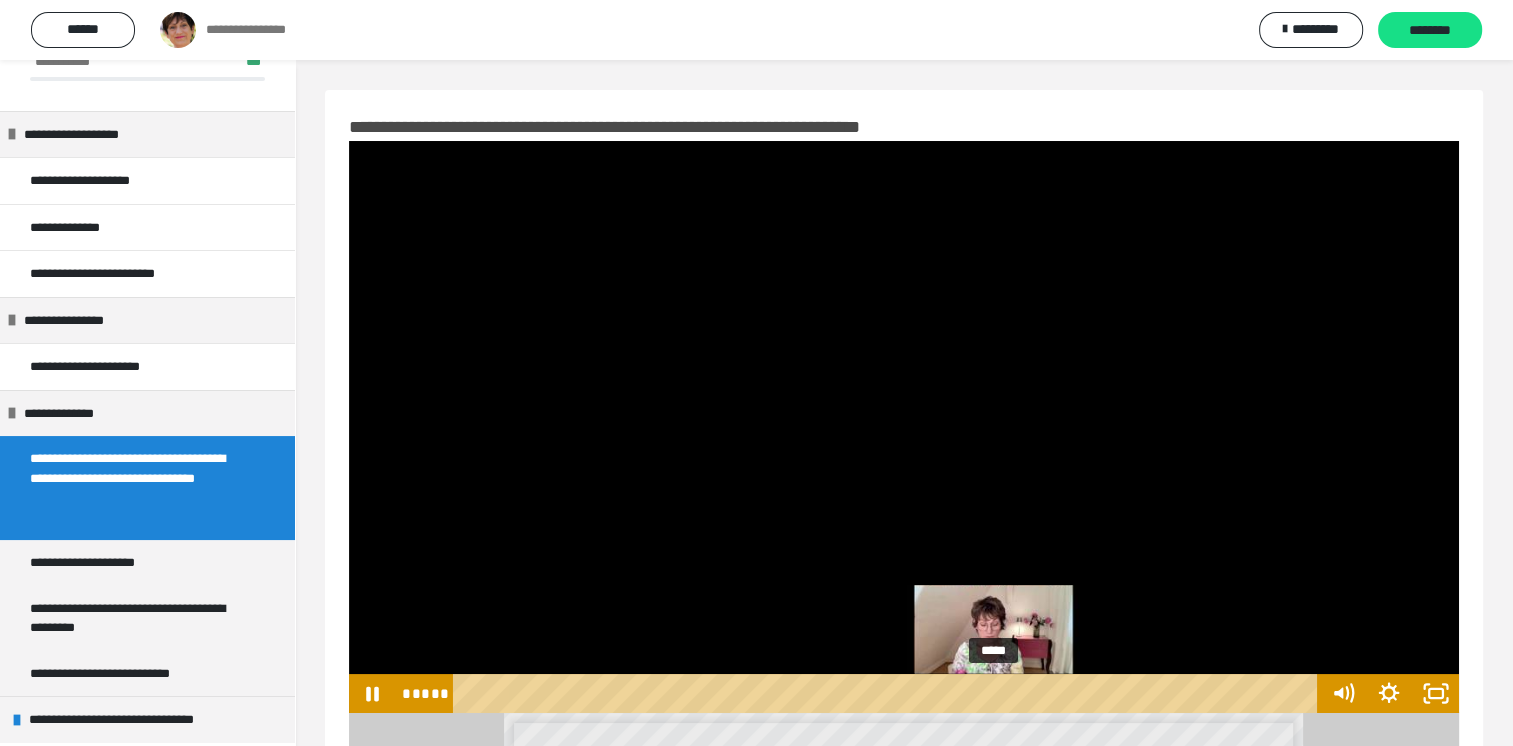 click on "*****" at bounding box center [888, 693] 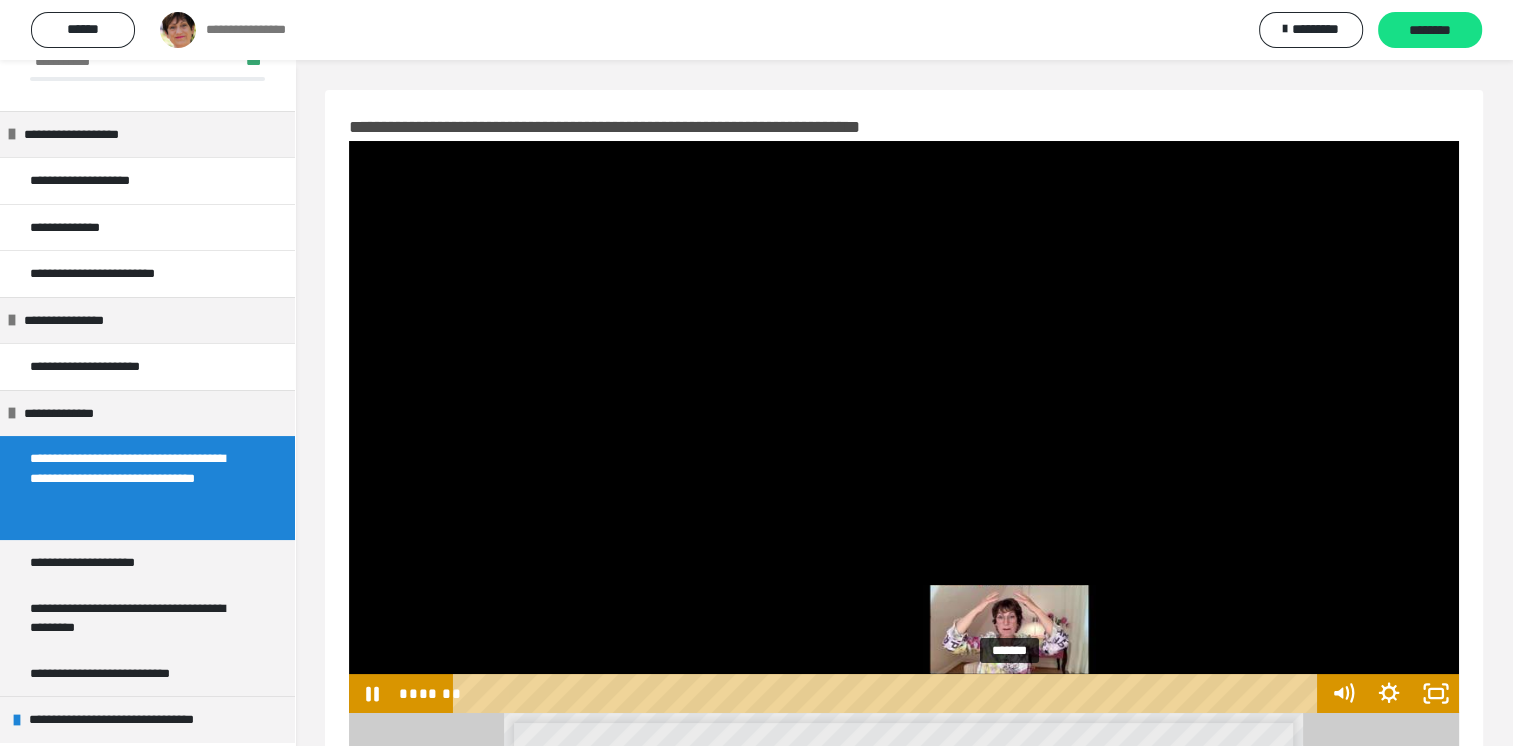 click on "*******" at bounding box center (888, 693) 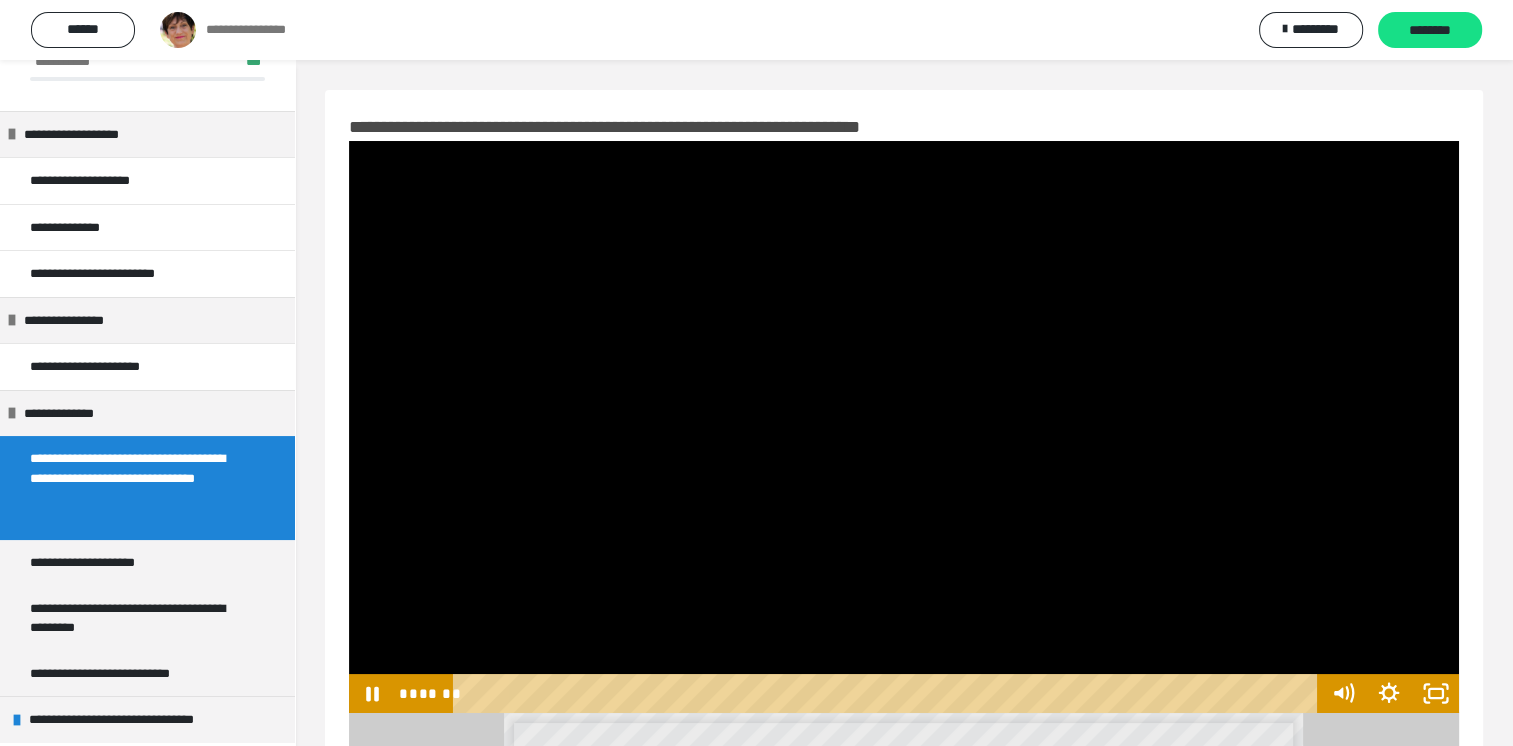 click at bounding box center [904, 427] 